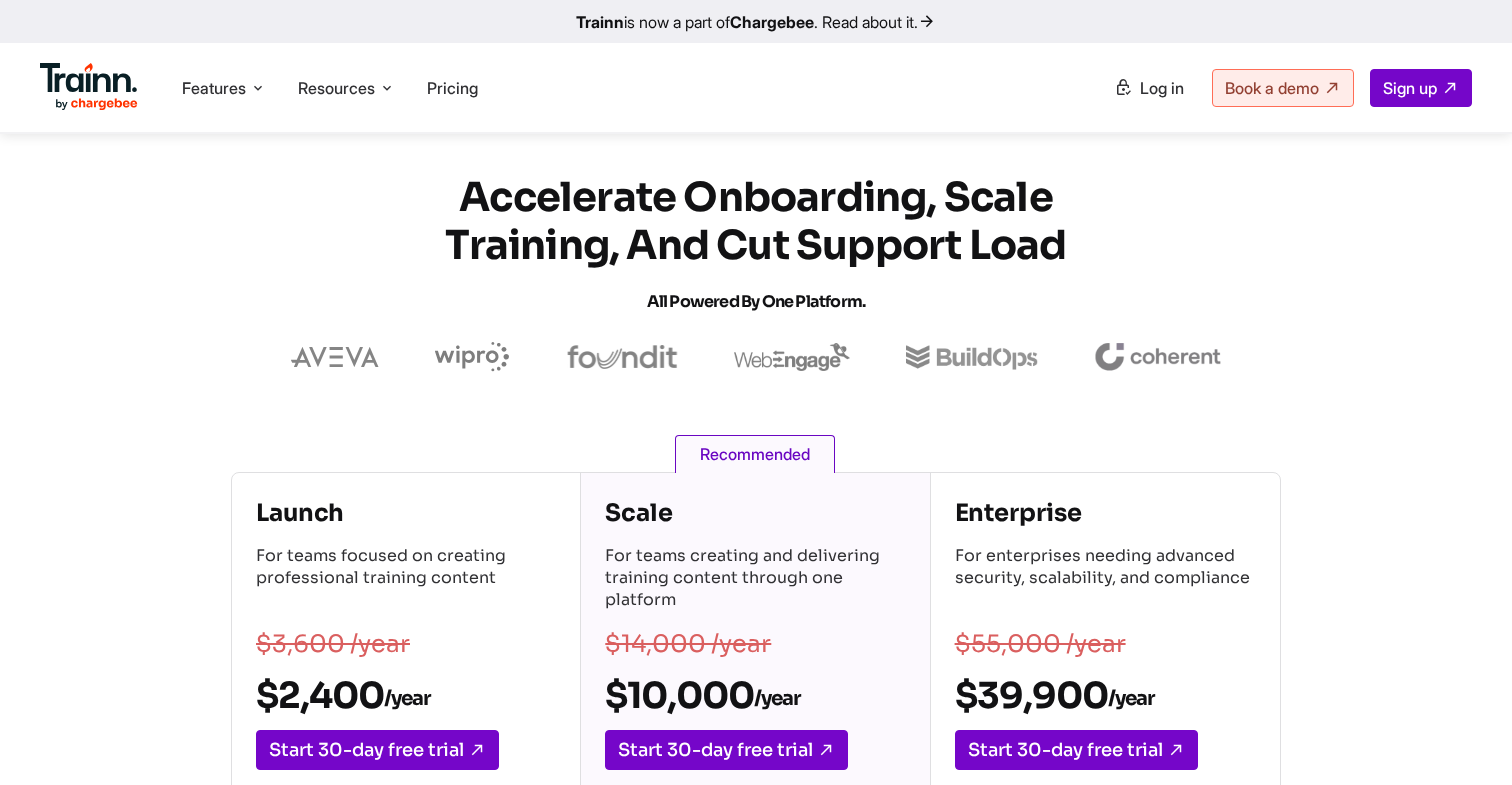 scroll, scrollTop: 0, scrollLeft: 0, axis: both 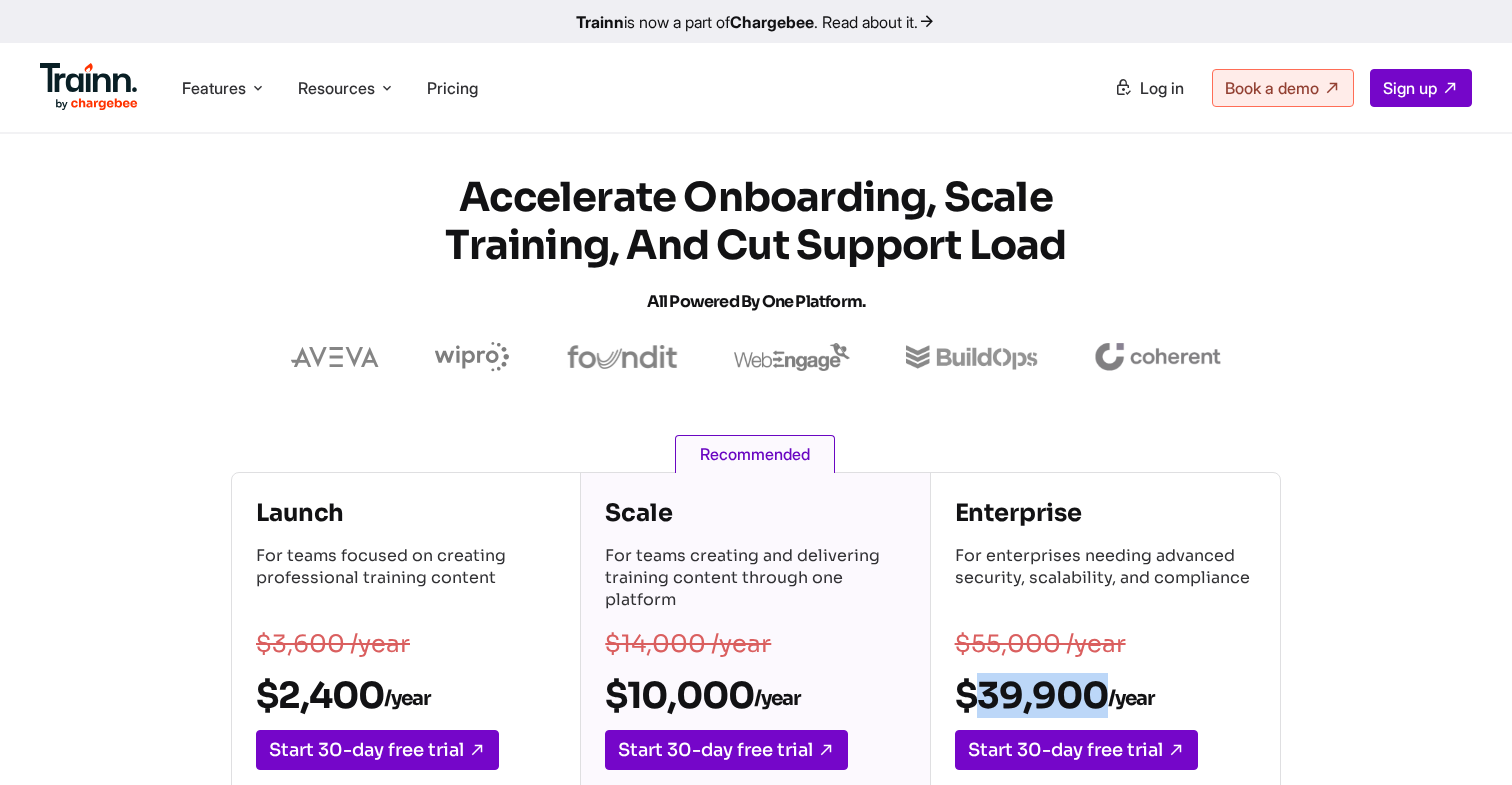 drag, startPoint x: 978, startPoint y: 684, endPoint x: 1108, endPoint y: 683, distance: 130.00385 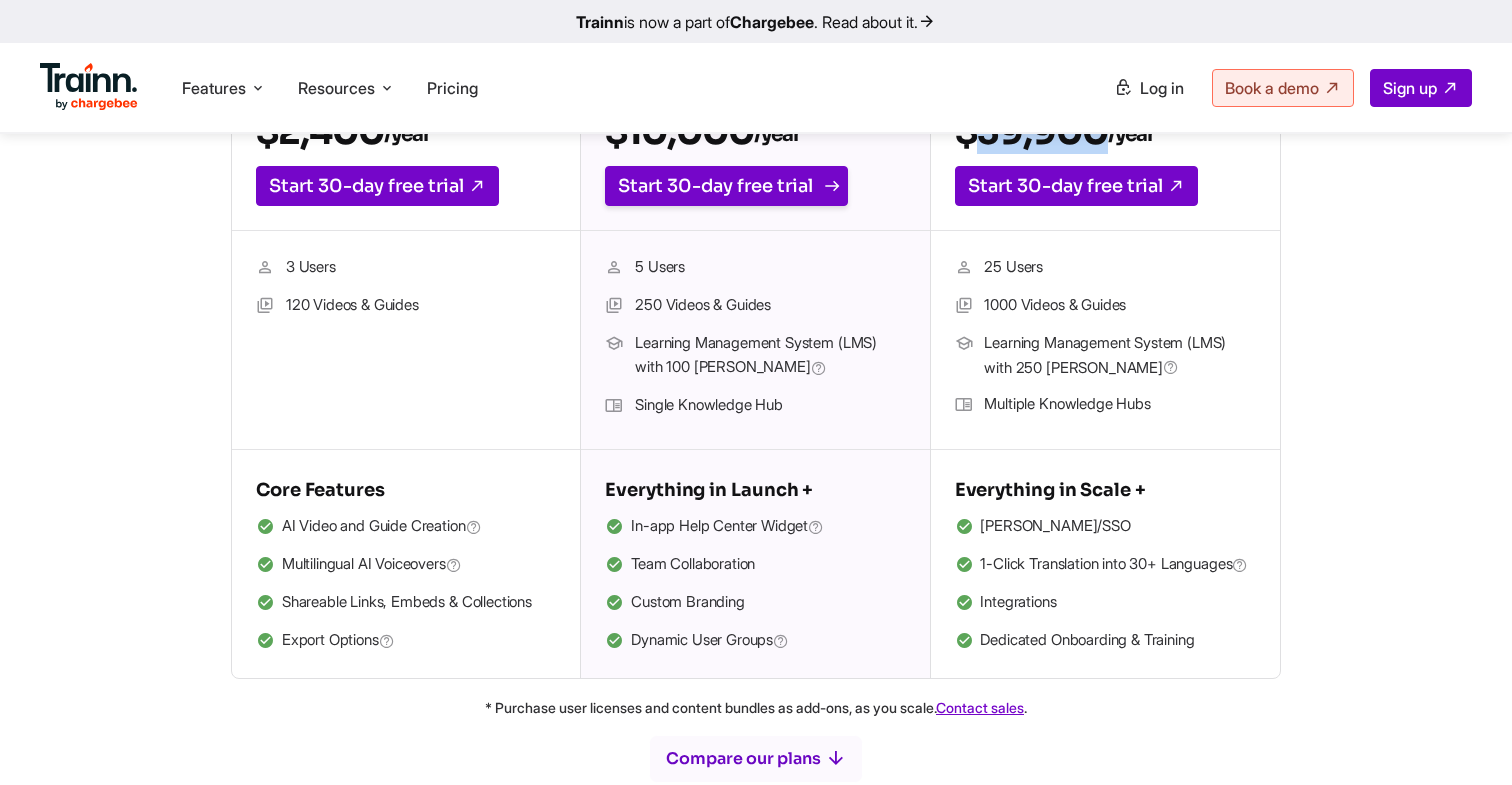 scroll, scrollTop: 657, scrollLeft: 0, axis: vertical 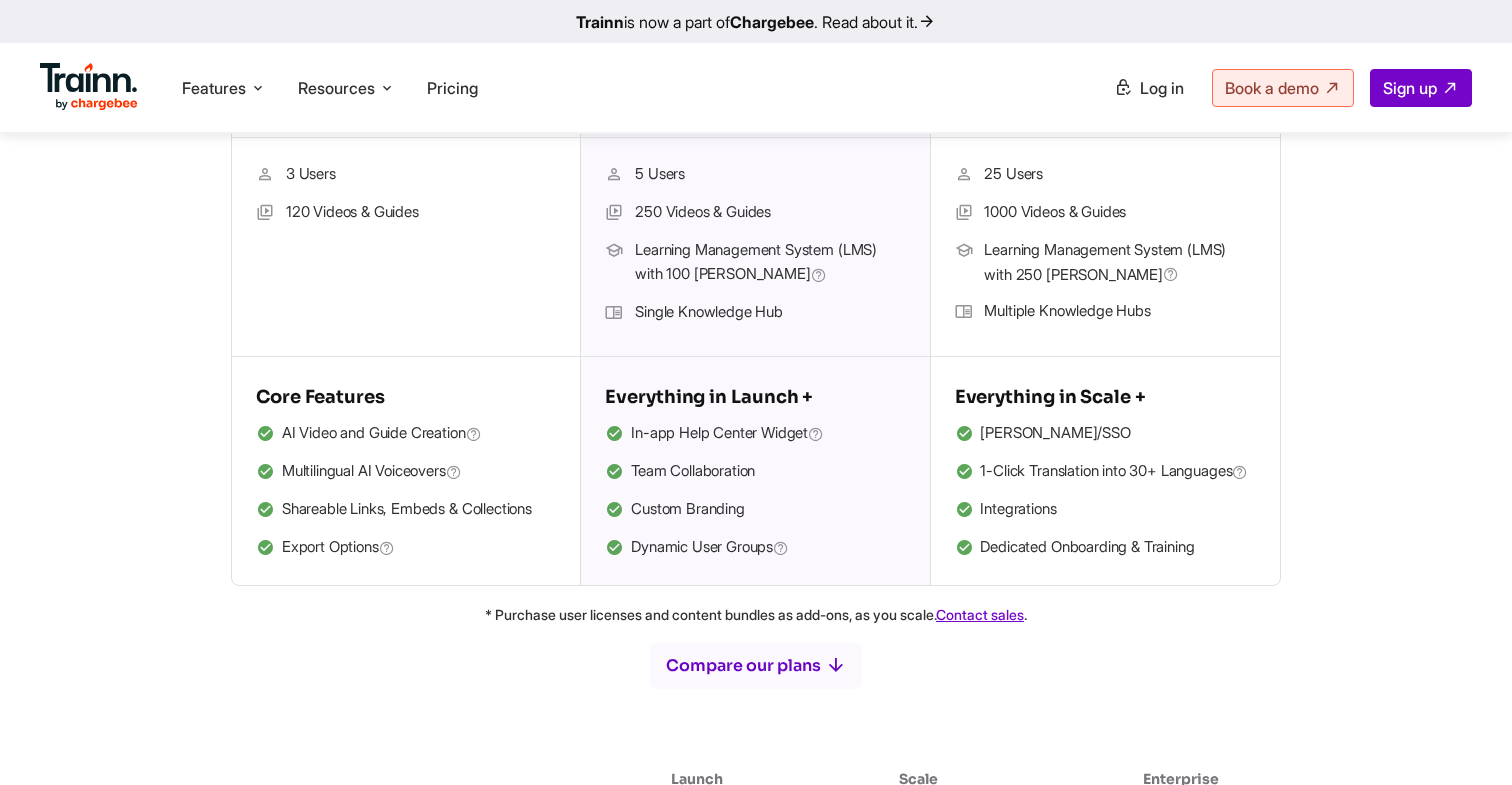 drag, startPoint x: 985, startPoint y: 247, endPoint x: 1088, endPoint y: 271, distance: 105.75916 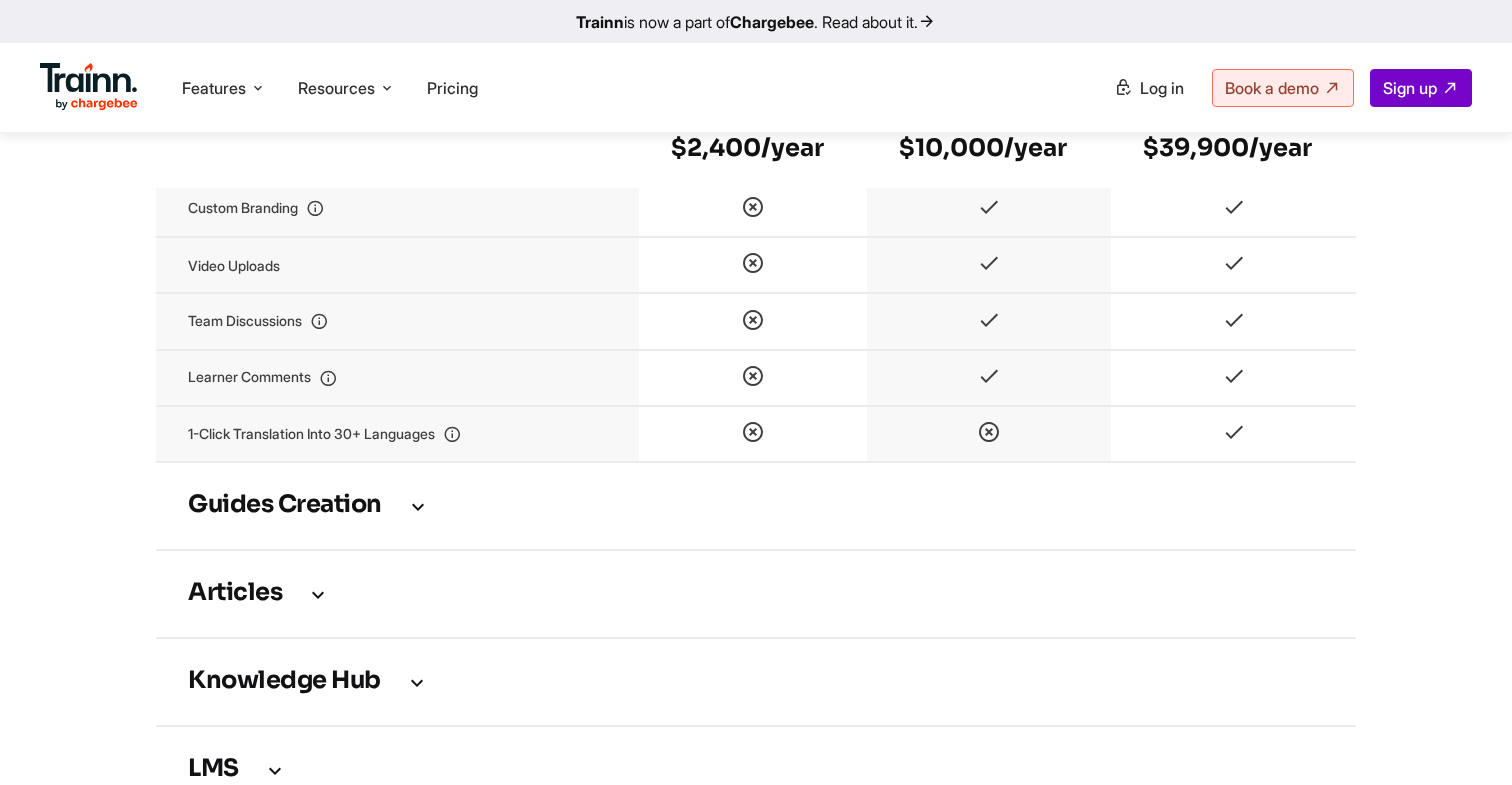 scroll, scrollTop: 2509, scrollLeft: 0, axis: vertical 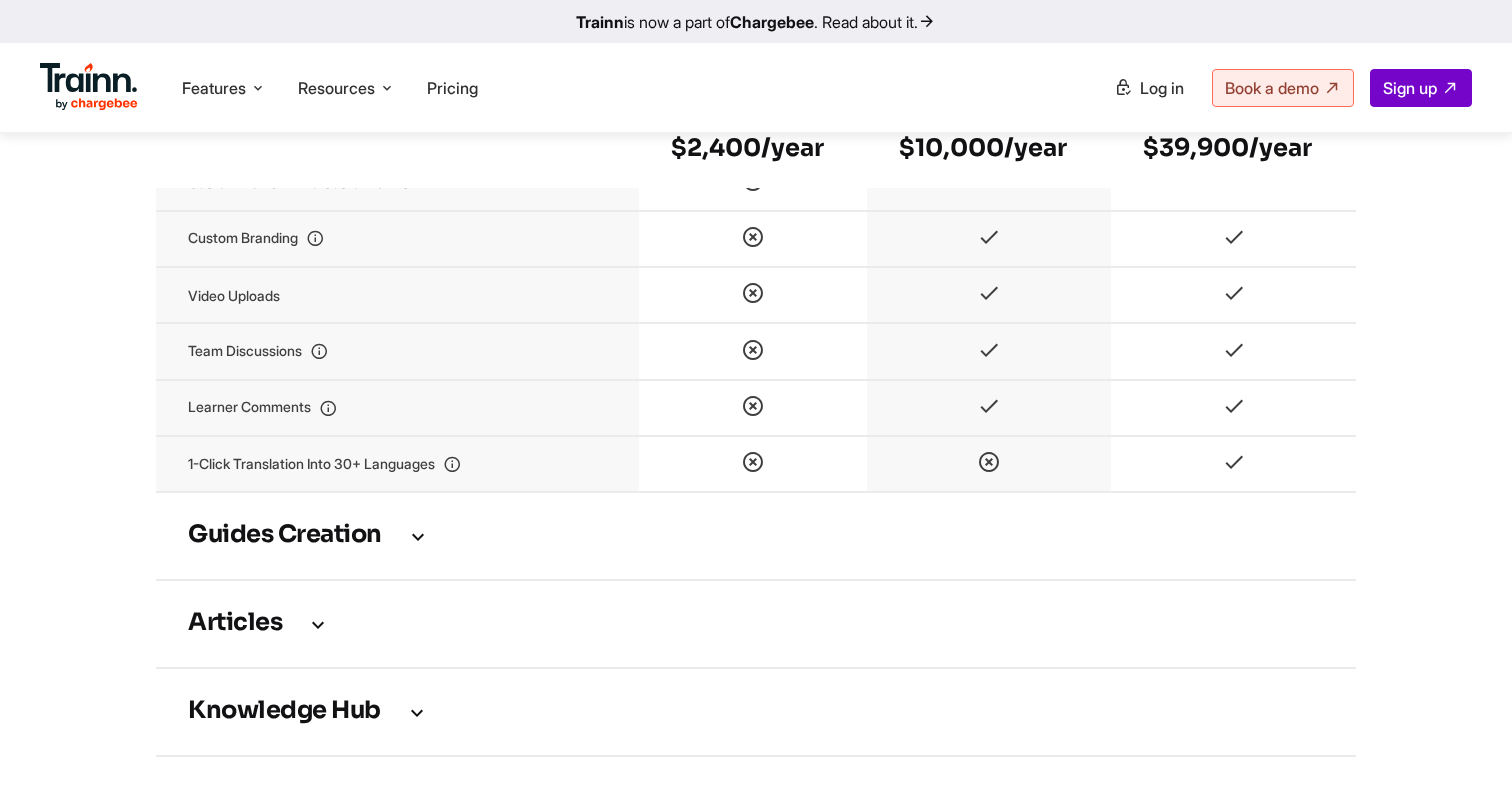 click on "Guides creation" at bounding box center (756, 536) 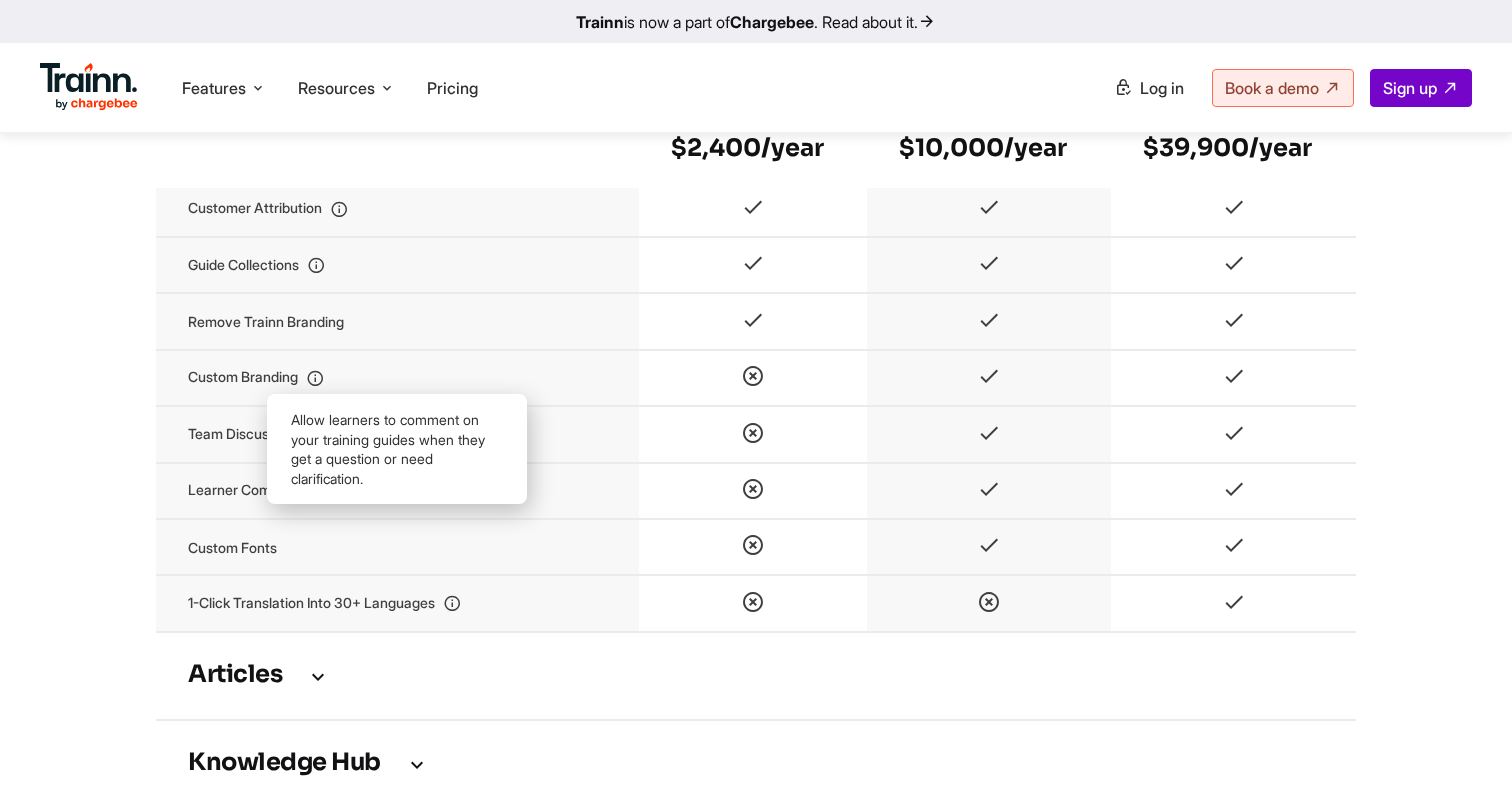 scroll, scrollTop: 3729, scrollLeft: 0, axis: vertical 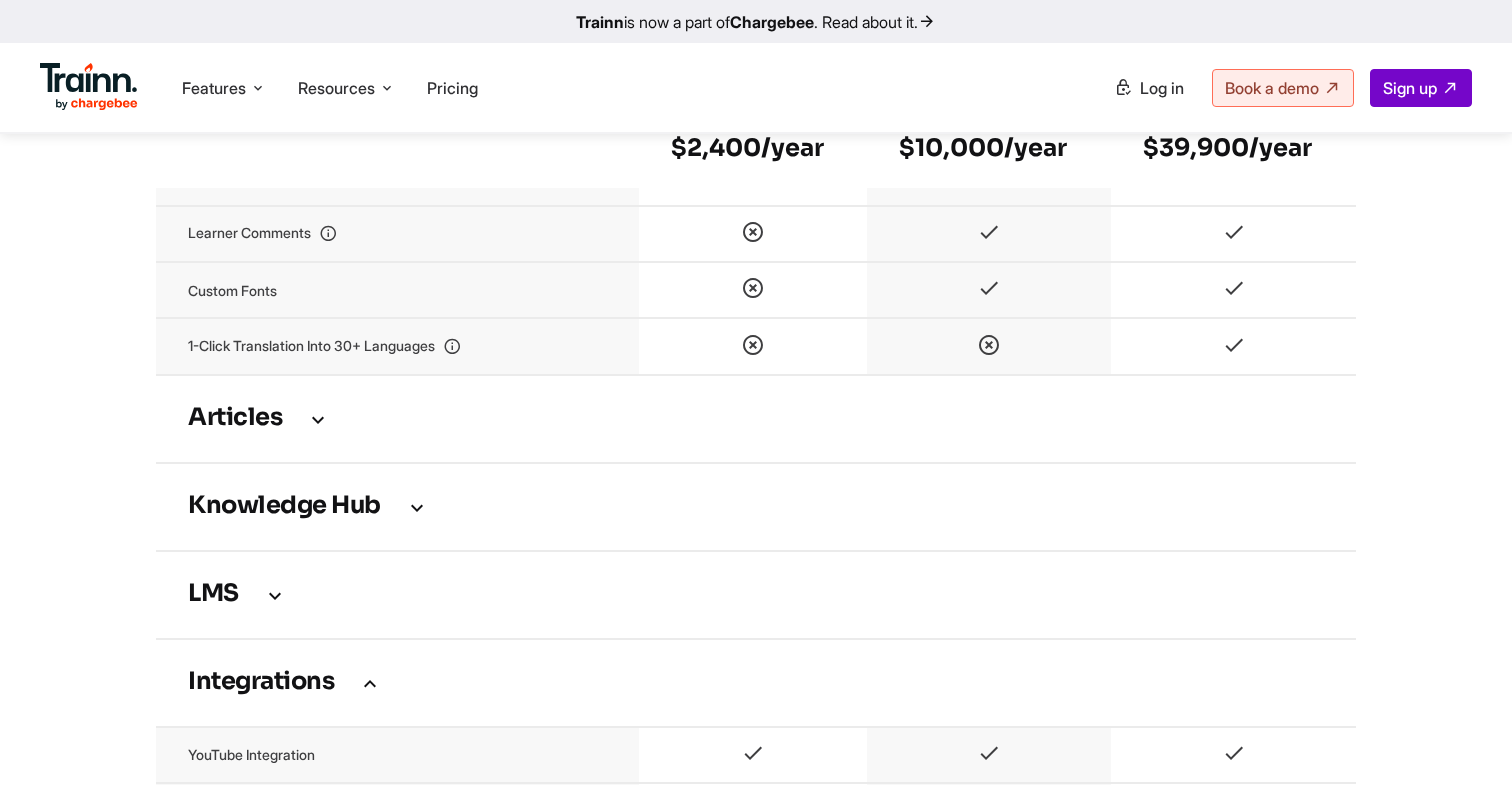click on "Articles" at bounding box center [756, 419] 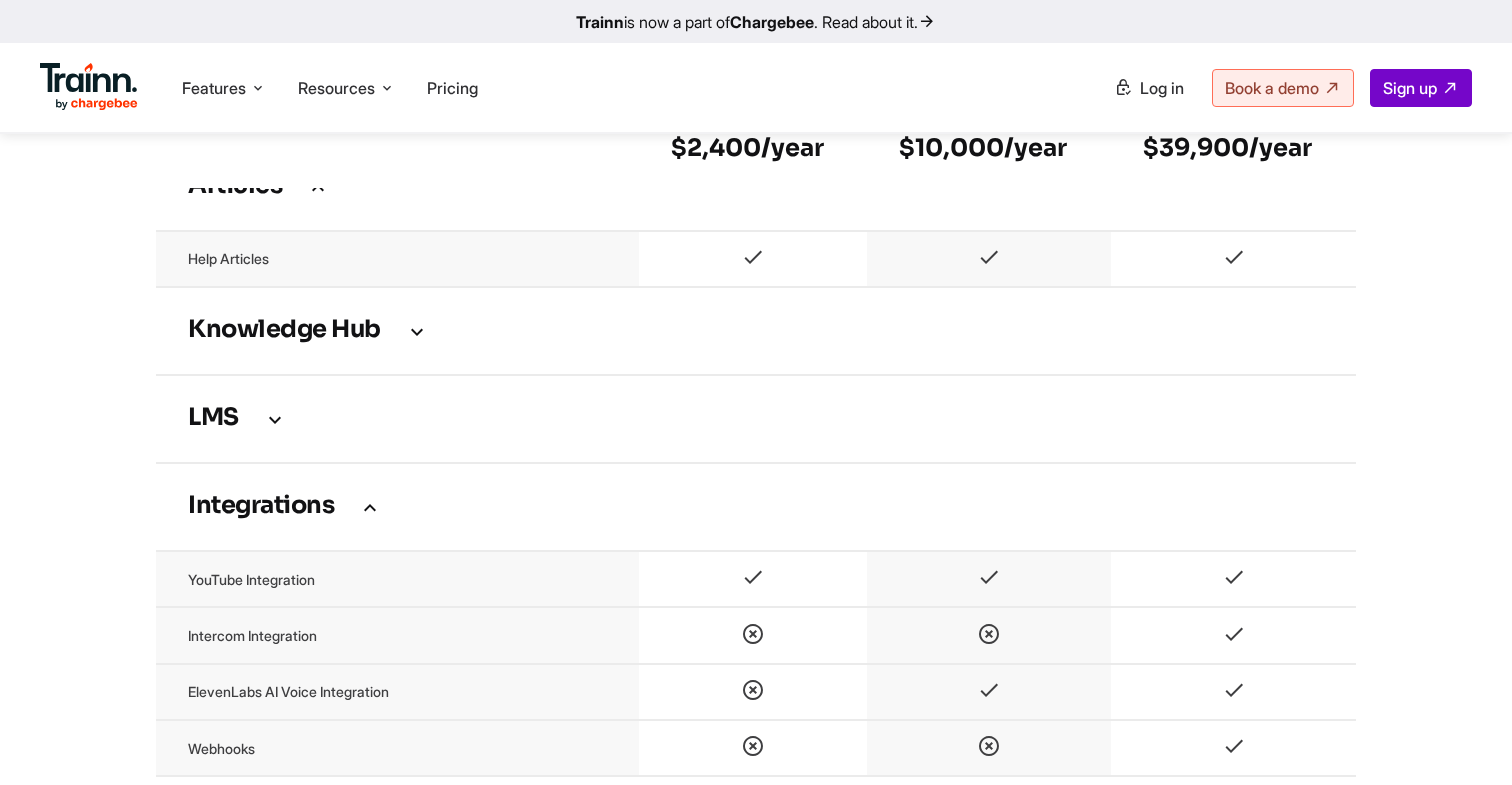 scroll, scrollTop: 3944, scrollLeft: 0, axis: vertical 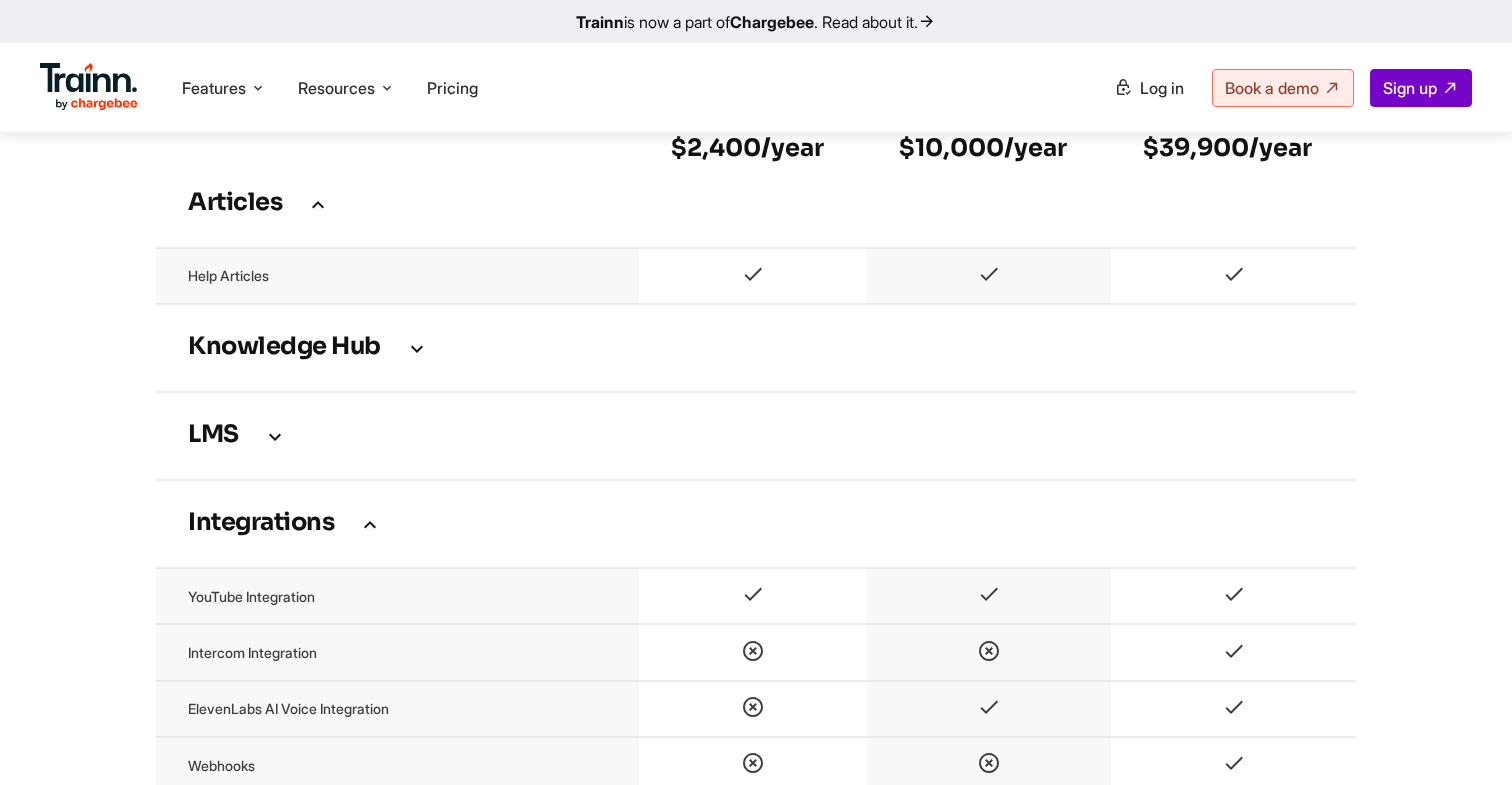 click on "Knowledge Hub" at bounding box center [756, 348] 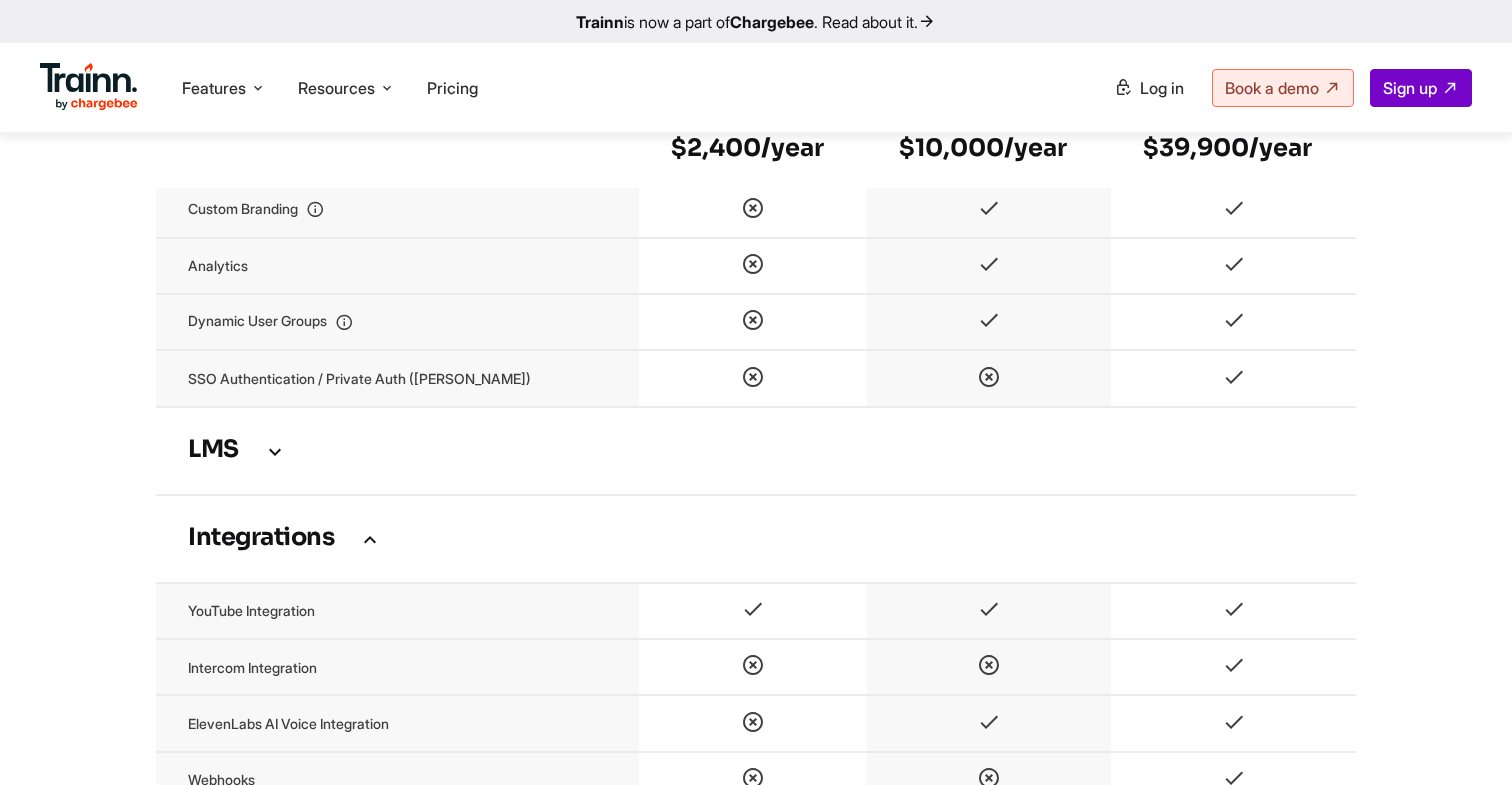 scroll, scrollTop: 4467, scrollLeft: 0, axis: vertical 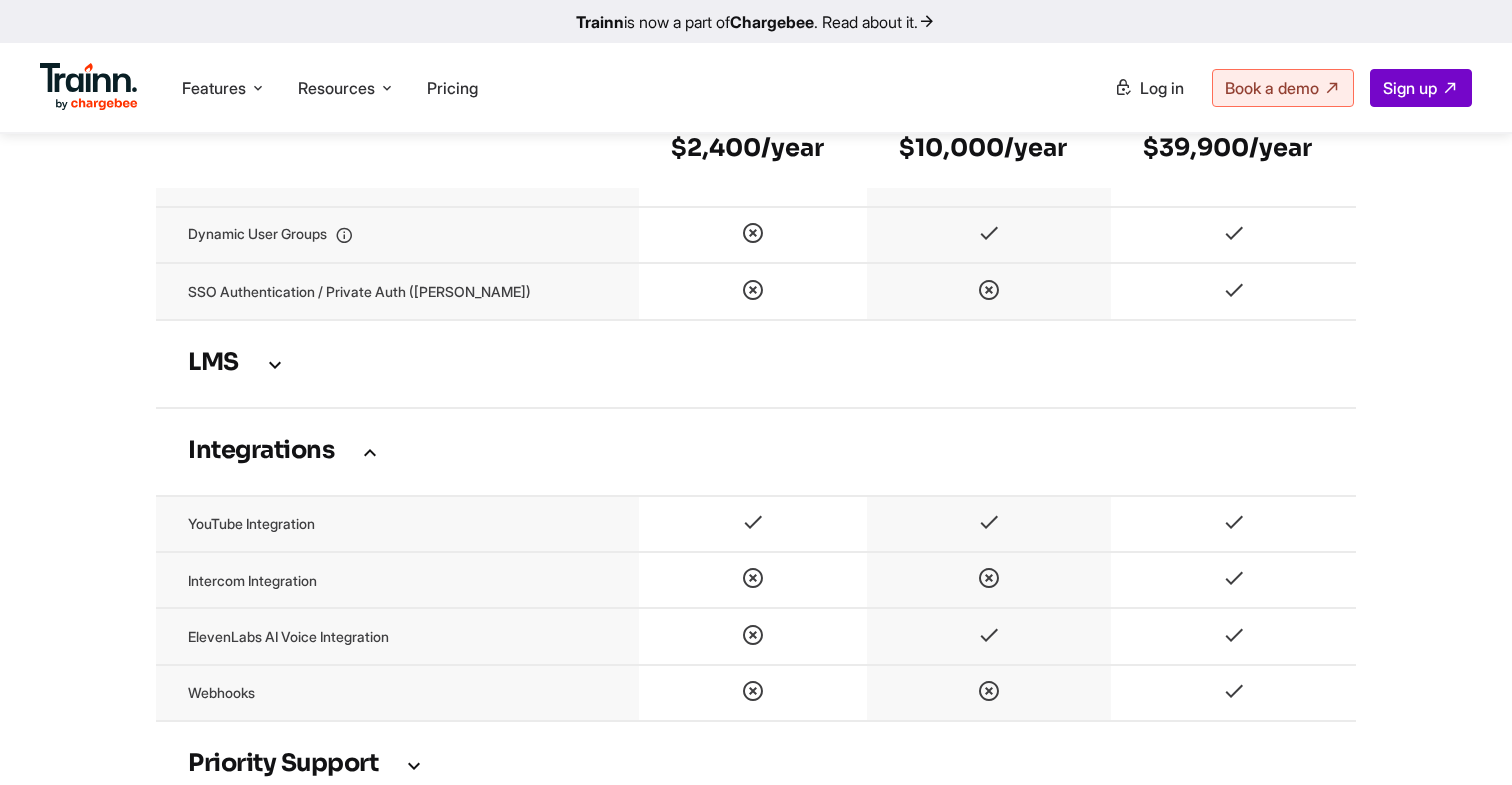 click on "LMS" at bounding box center (756, 364) 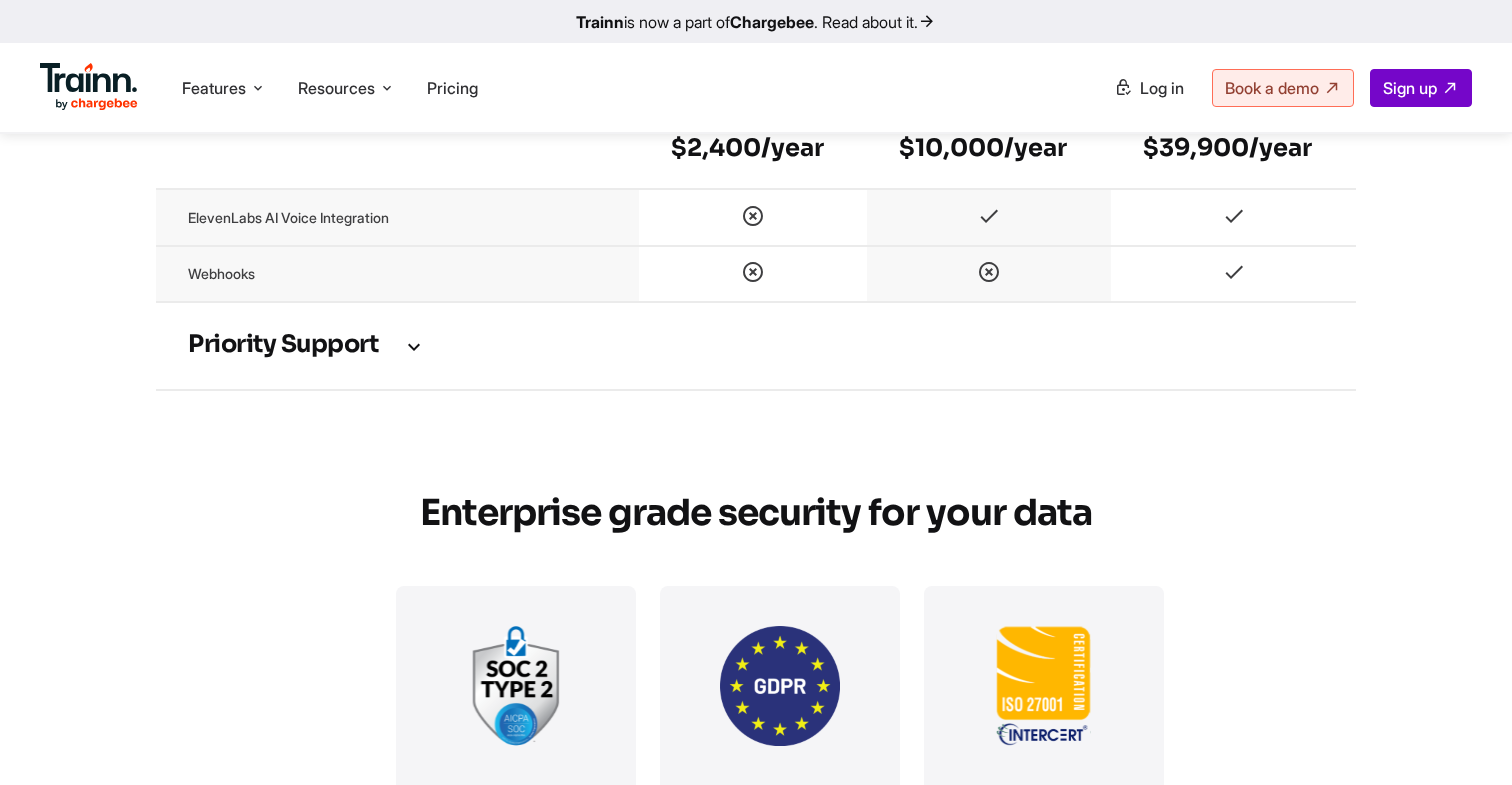 scroll, scrollTop: 5655, scrollLeft: 0, axis: vertical 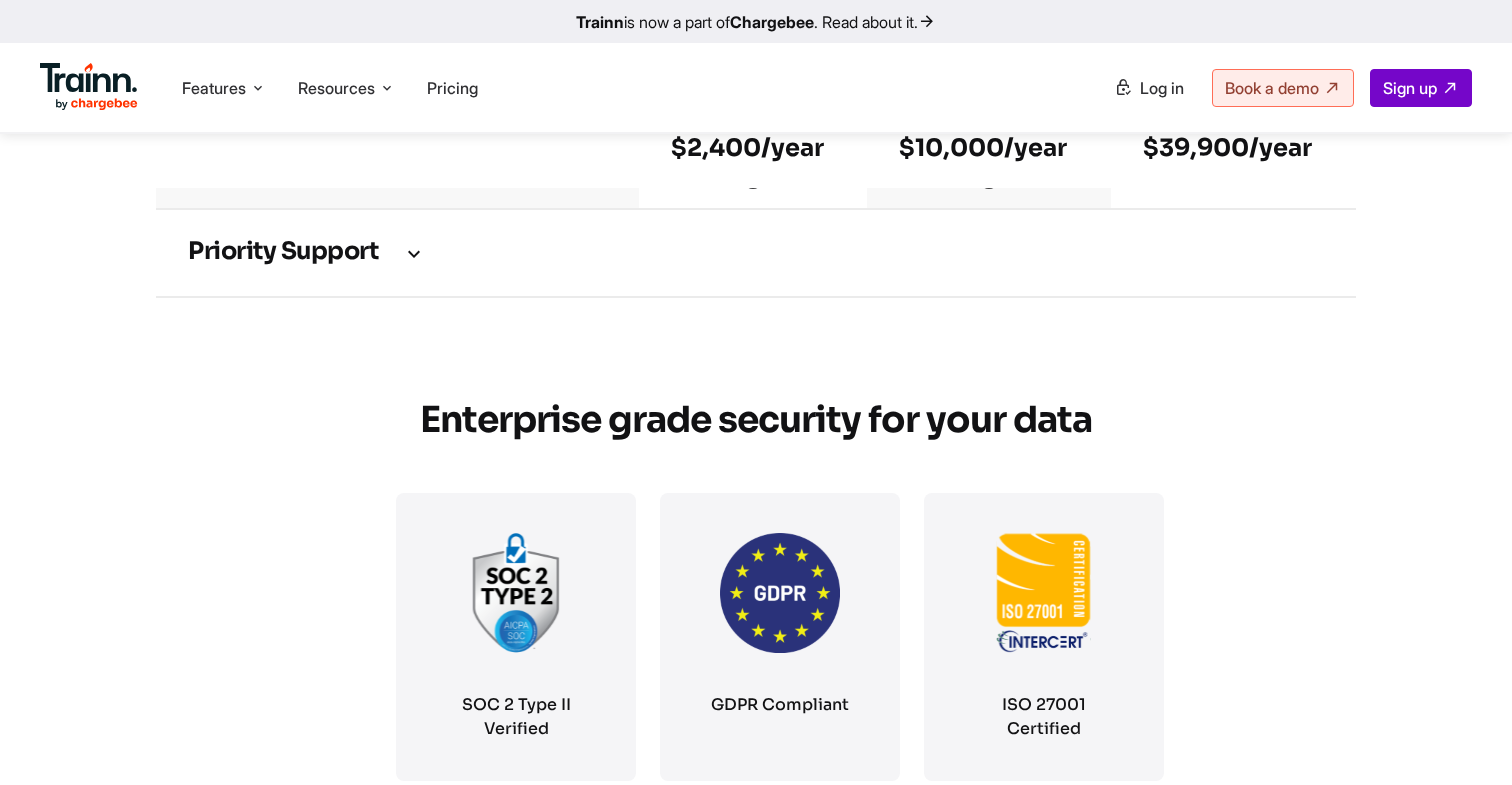 click on "Priority support" at bounding box center (756, 253) 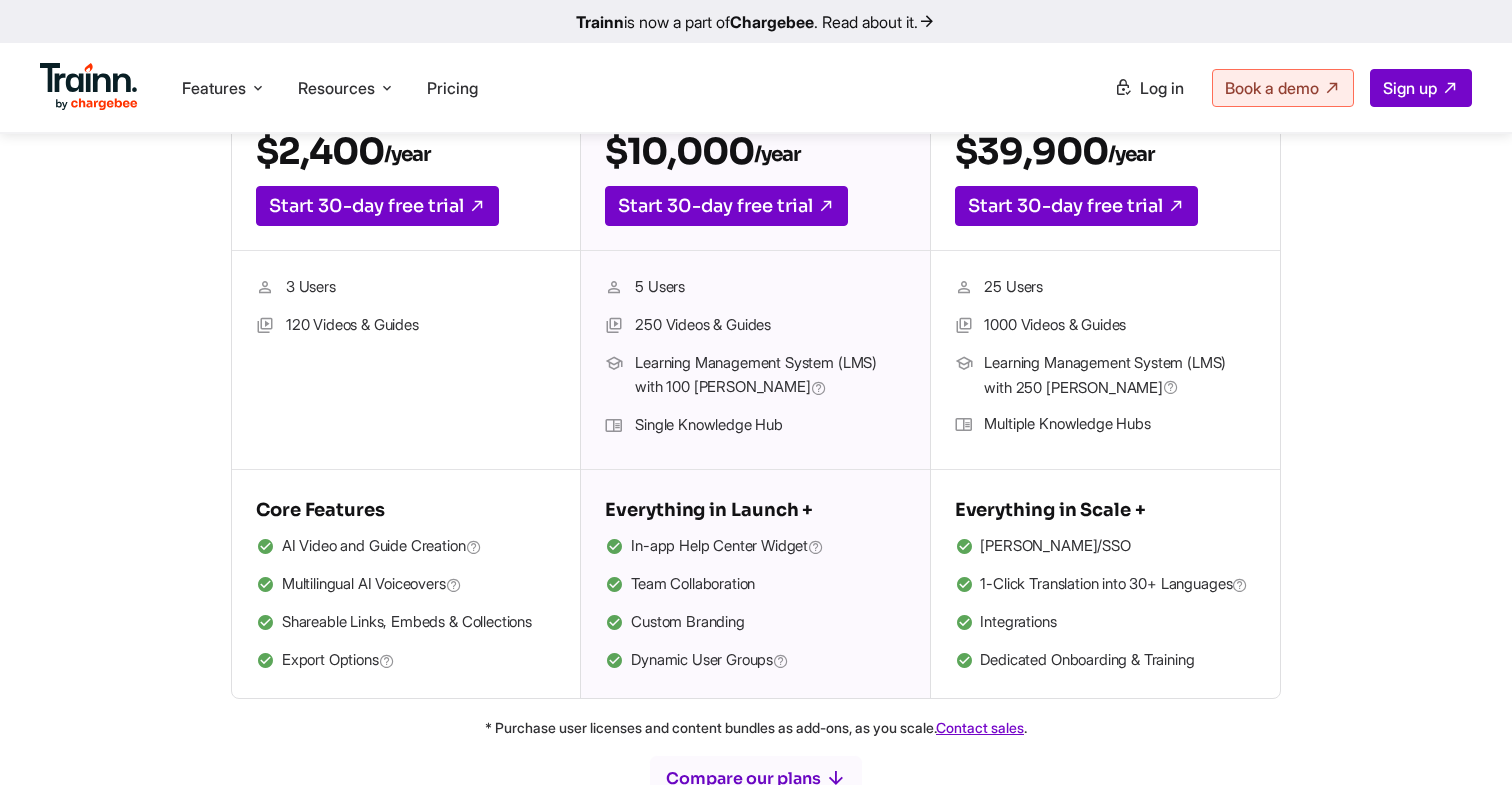 scroll, scrollTop: 586, scrollLeft: 0, axis: vertical 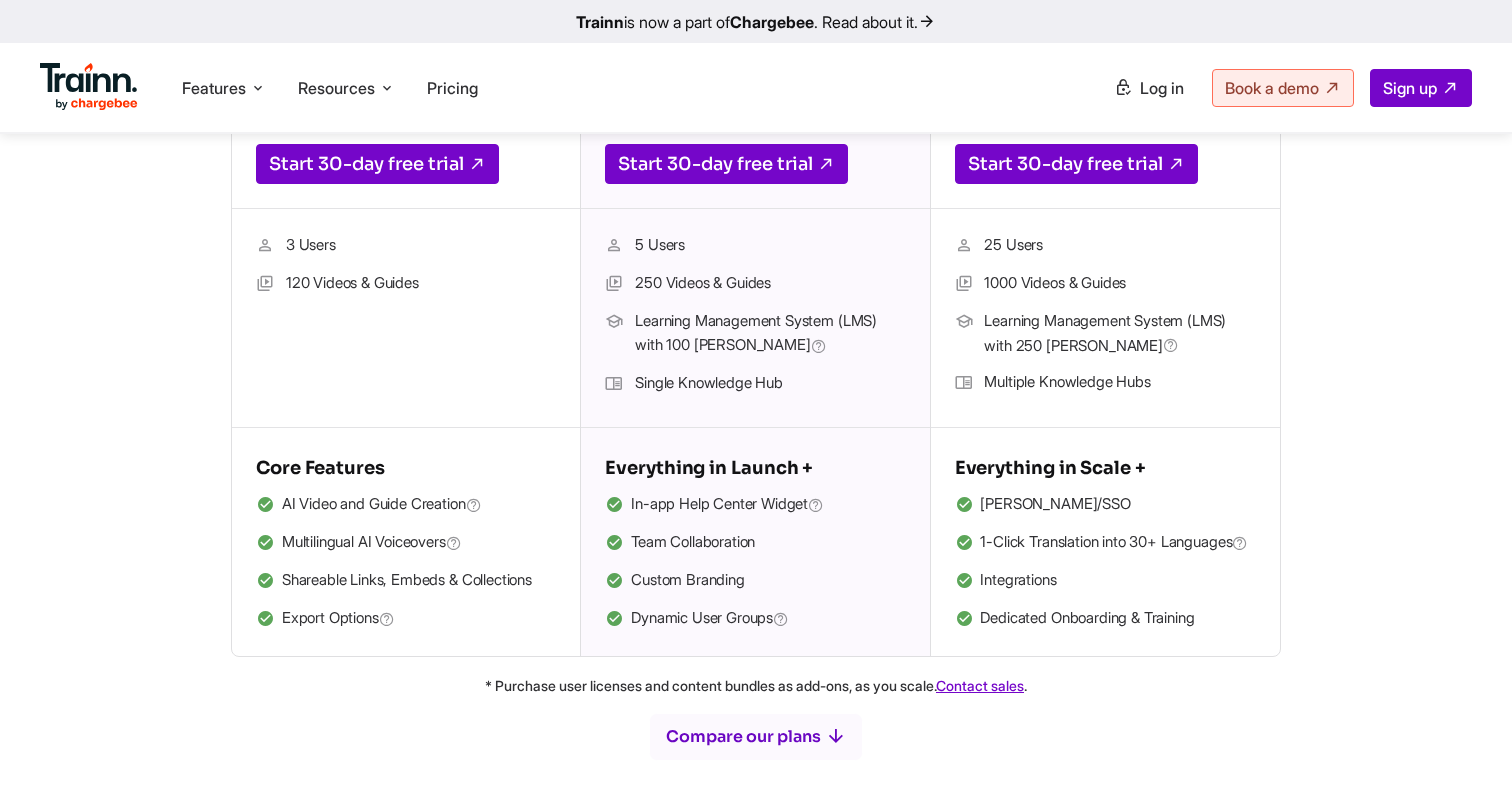 drag, startPoint x: 988, startPoint y: 382, endPoint x: 1169, endPoint y: 382, distance: 181 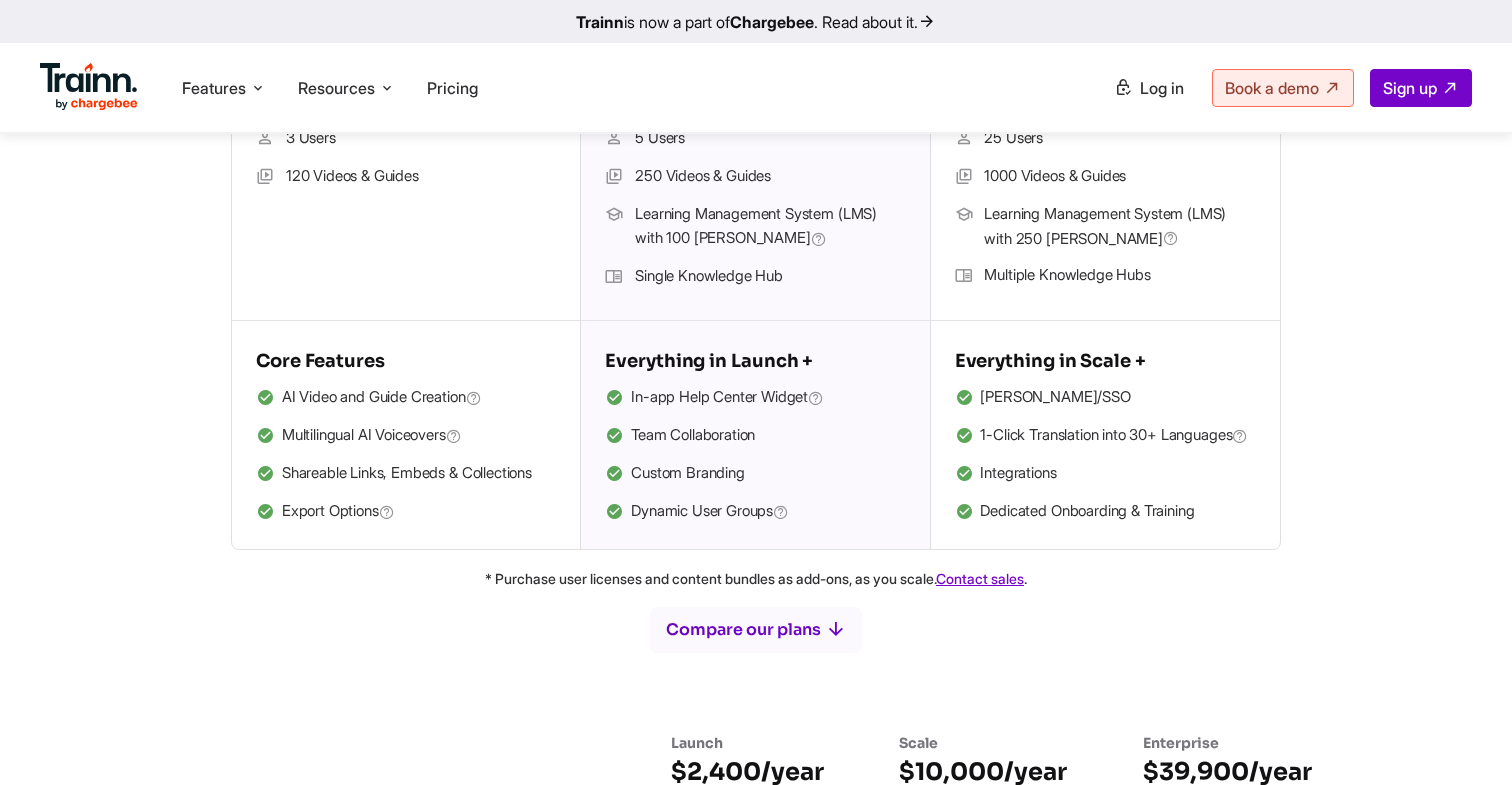 scroll, scrollTop: 739, scrollLeft: 0, axis: vertical 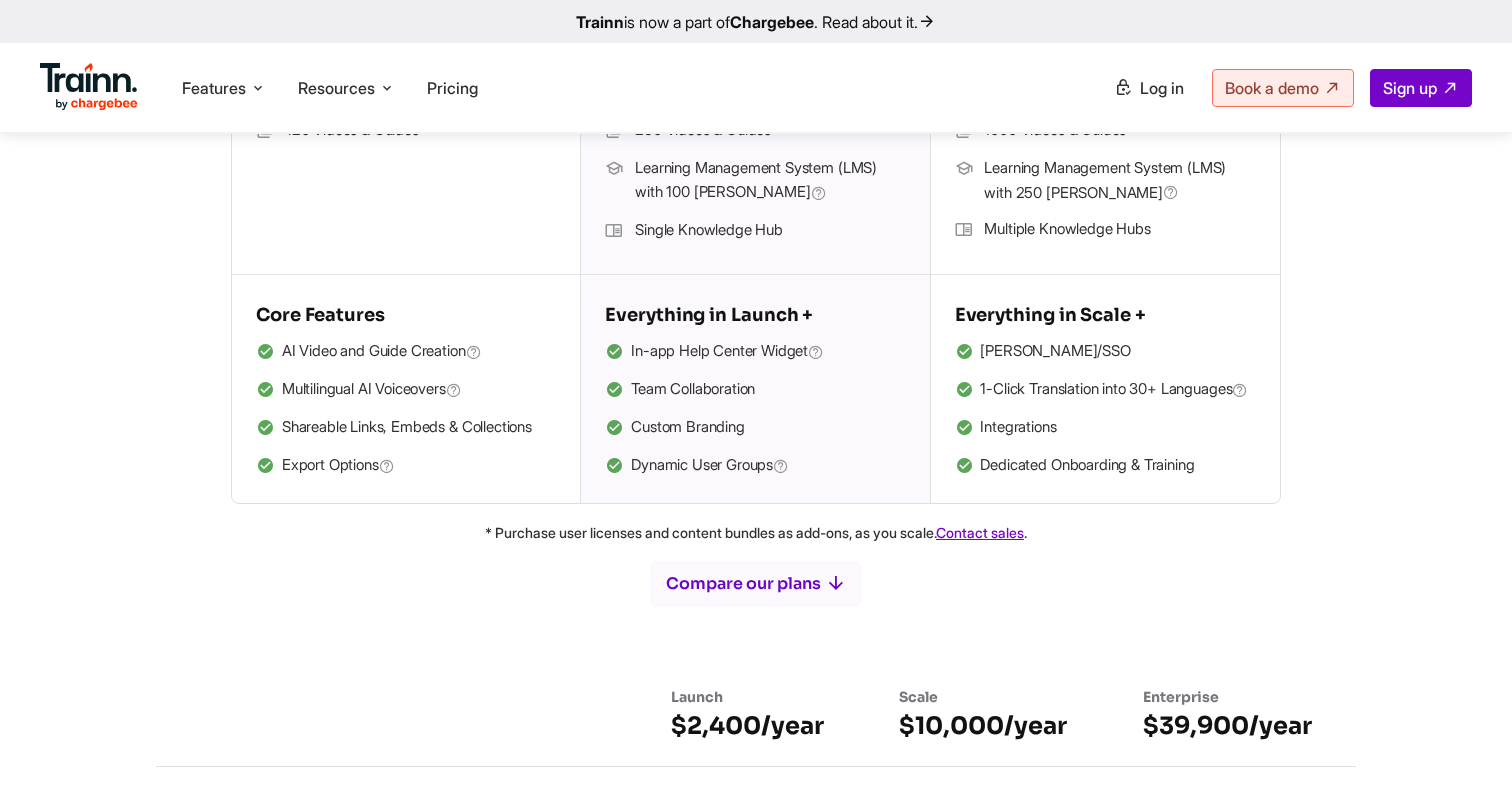 drag, startPoint x: 982, startPoint y: 351, endPoint x: 1066, endPoint y: 351, distance: 84 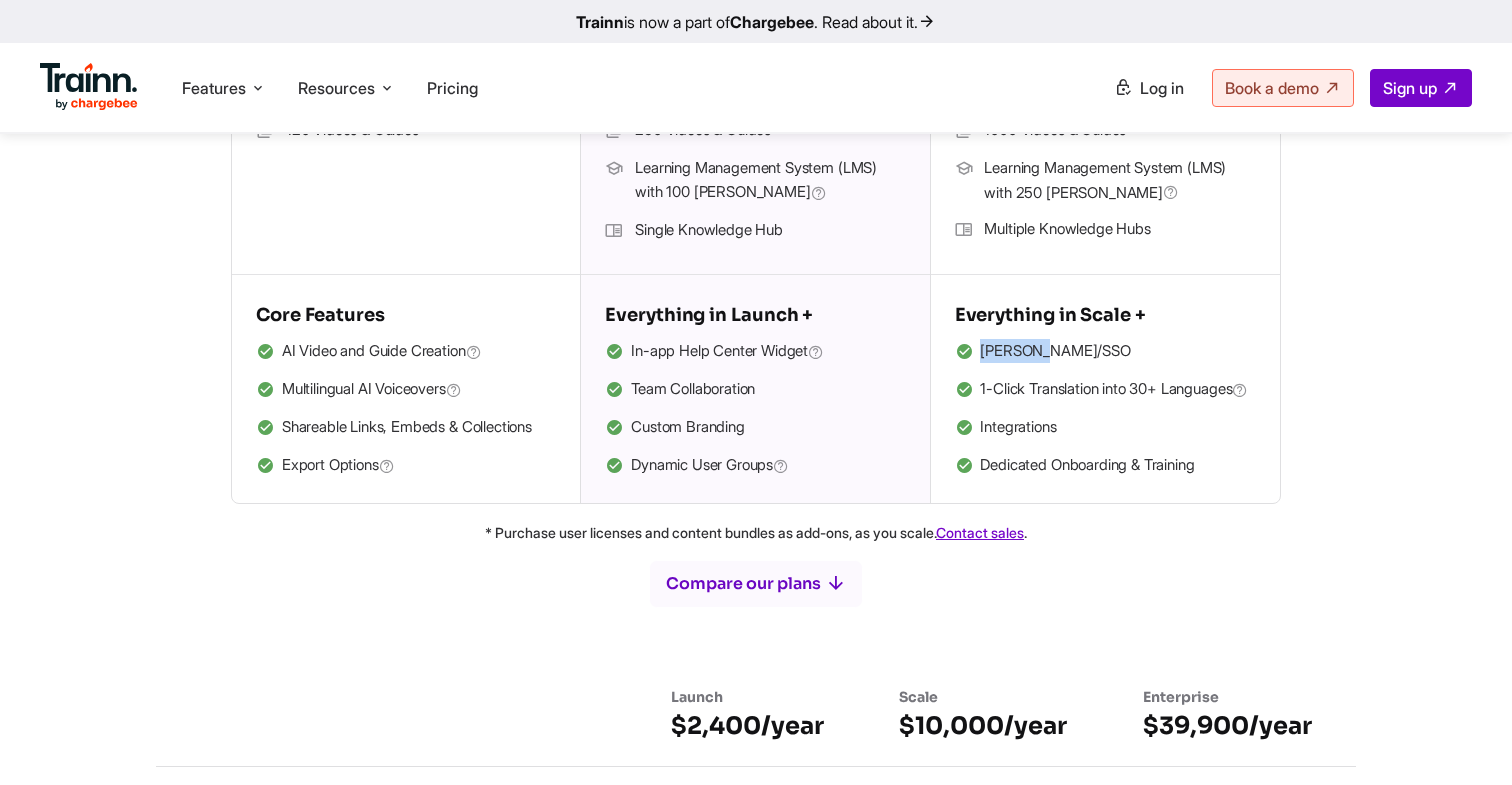 drag, startPoint x: 983, startPoint y: 349, endPoint x: 1052, endPoint y: 347, distance: 69.02898 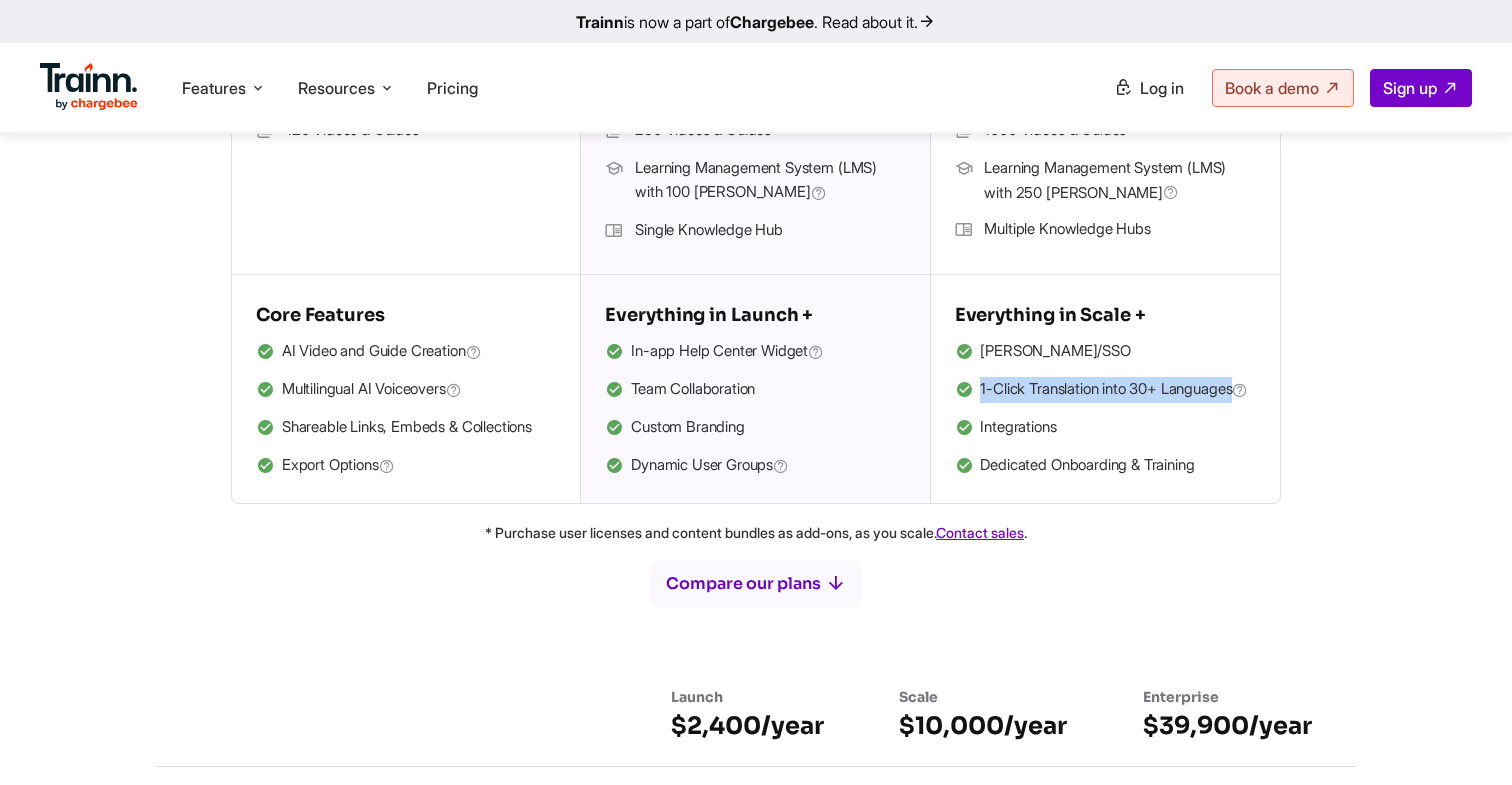 drag, startPoint x: 981, startPoint y: 386, endPoint x: 1250, endPoint y: 386, distance: 269 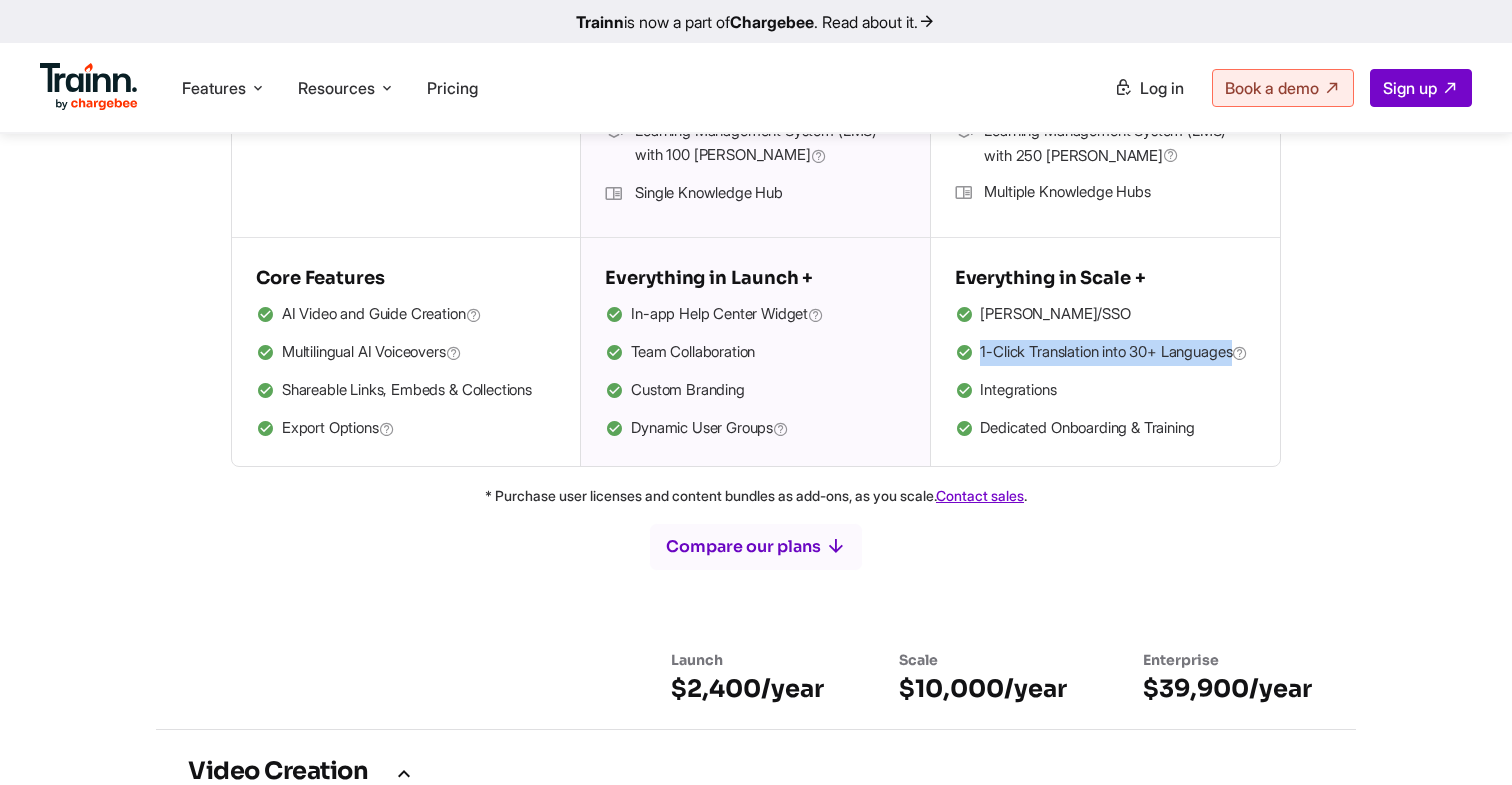 scroll, scrollTop: 794, scrollLeft: 0, axis: vertical 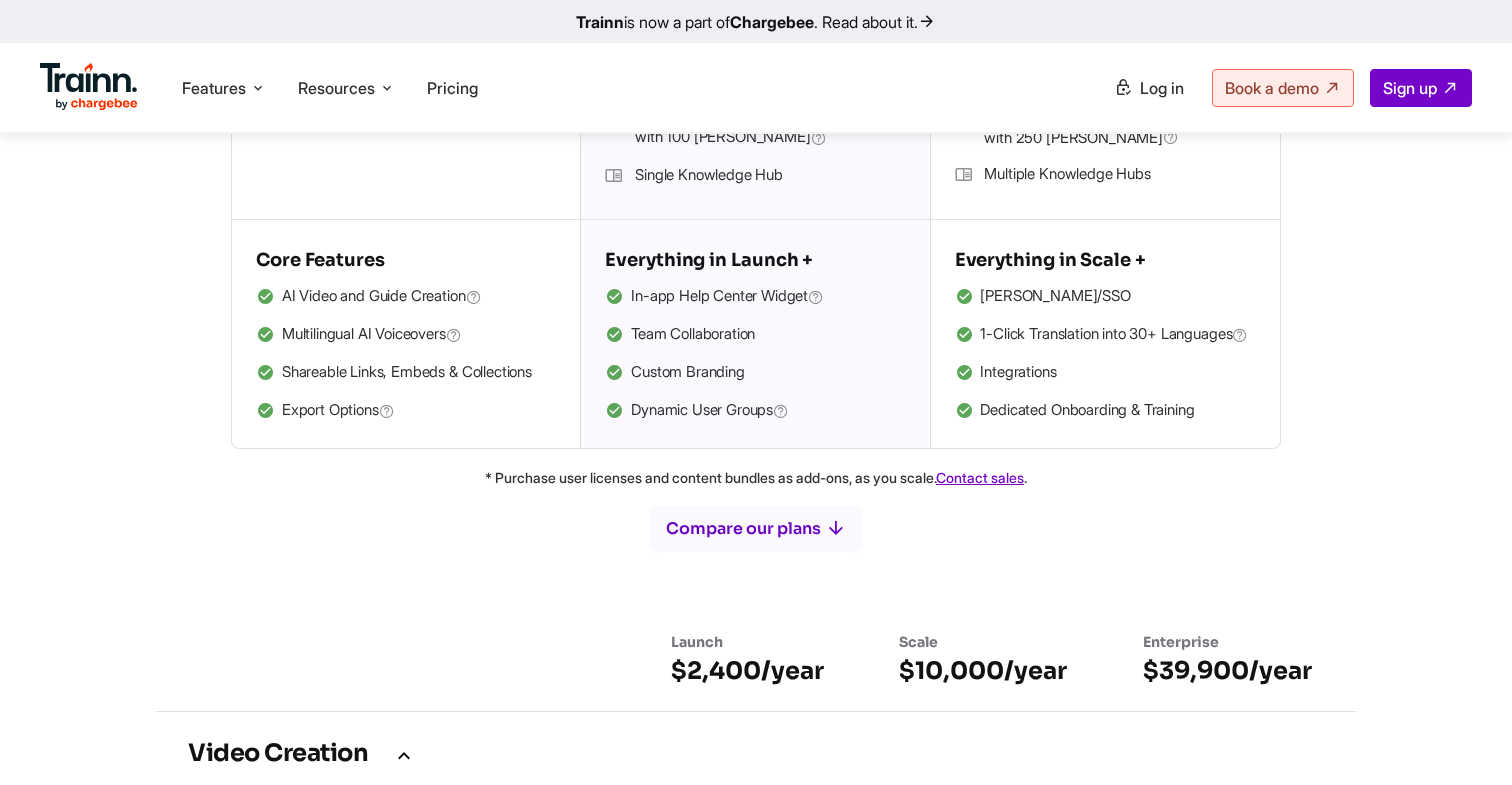 drag, startPoint x: 981, startPoint y: 393, endPoint x: 1063, endPoint y: 395, distance: 82.02438 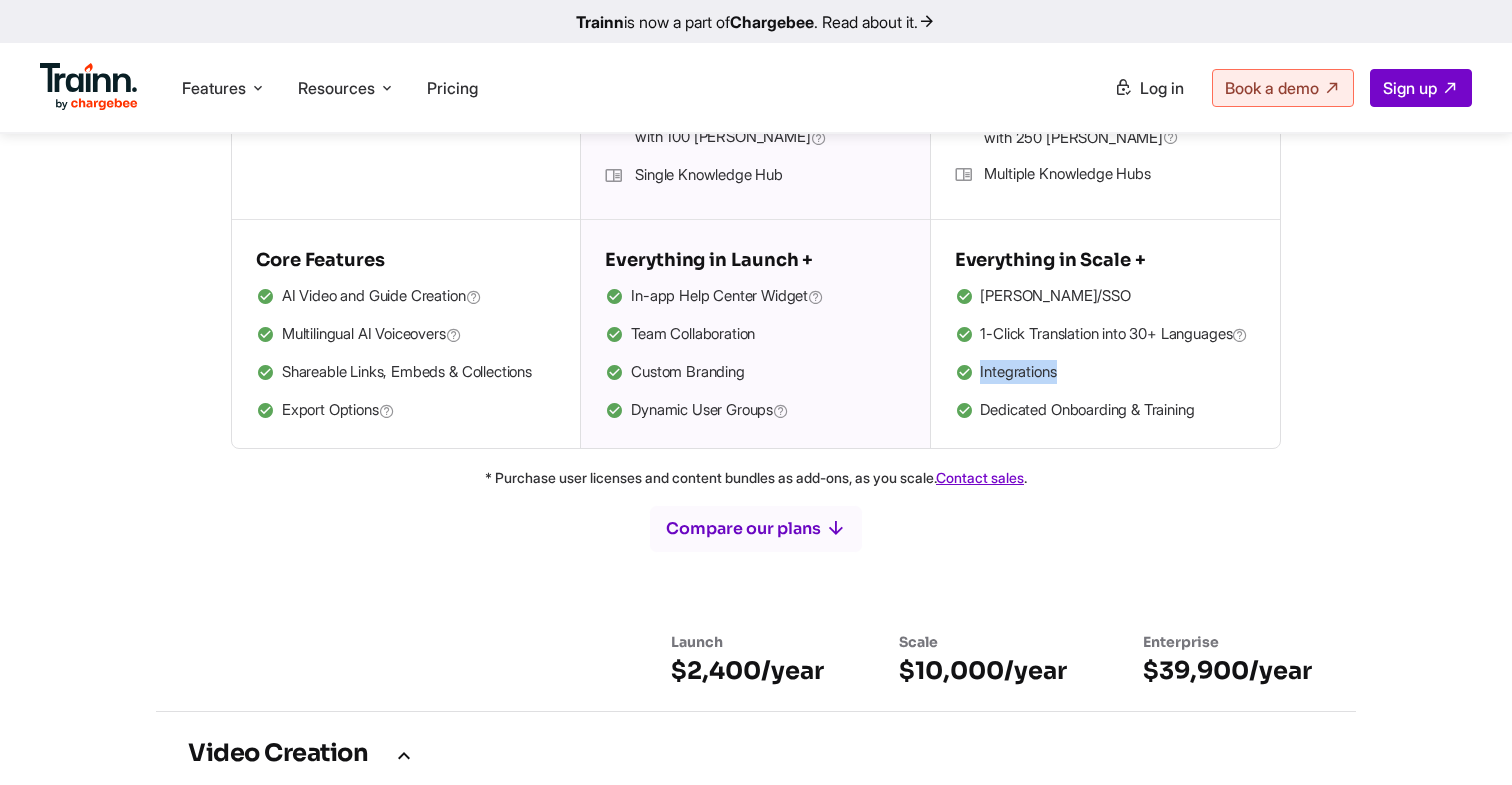 click on "Integrations" at bounding box center (1105, 373) 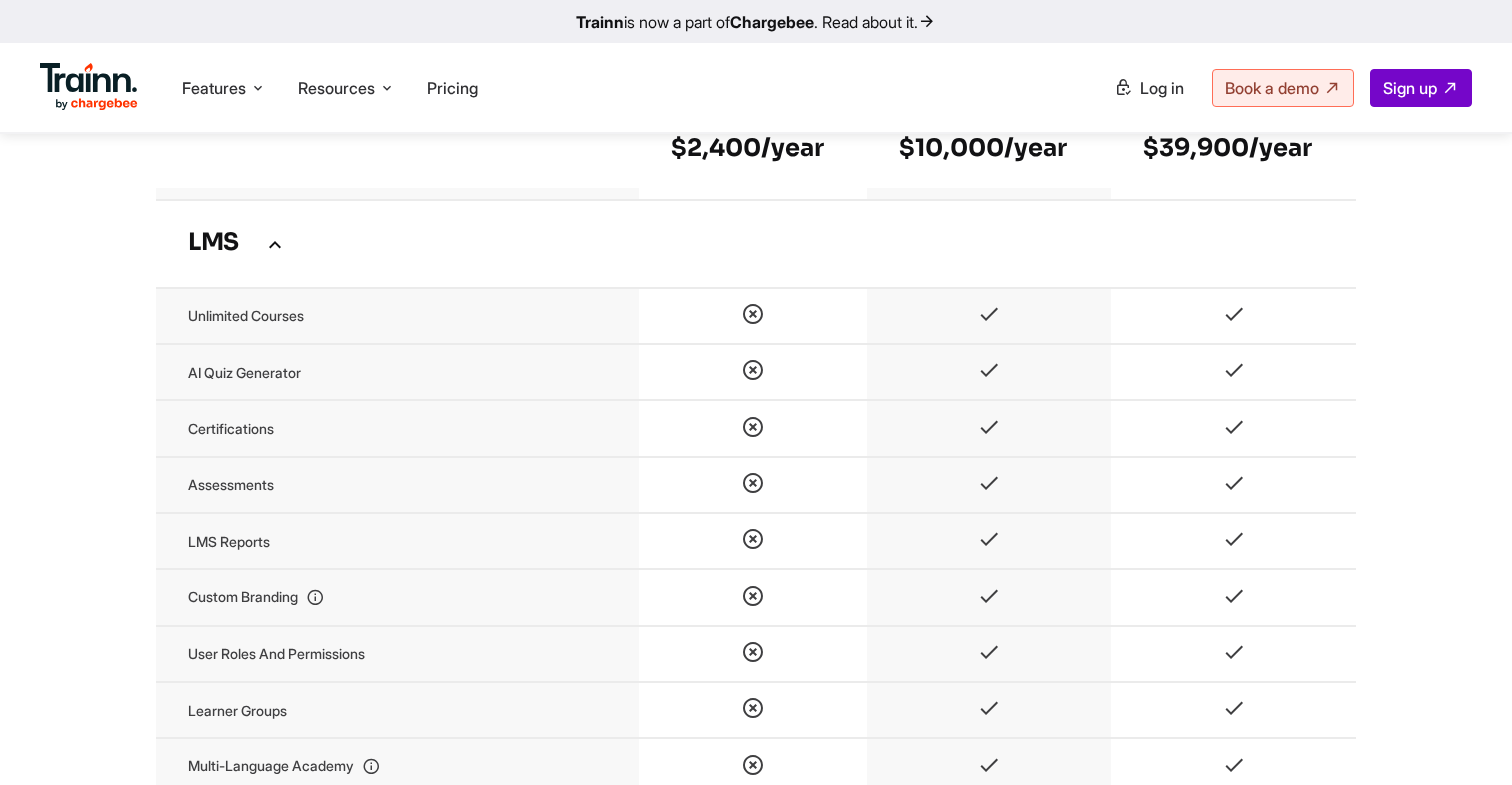 scroll, scrollTop: 4633, scrollLeft: 0, axis: vertical 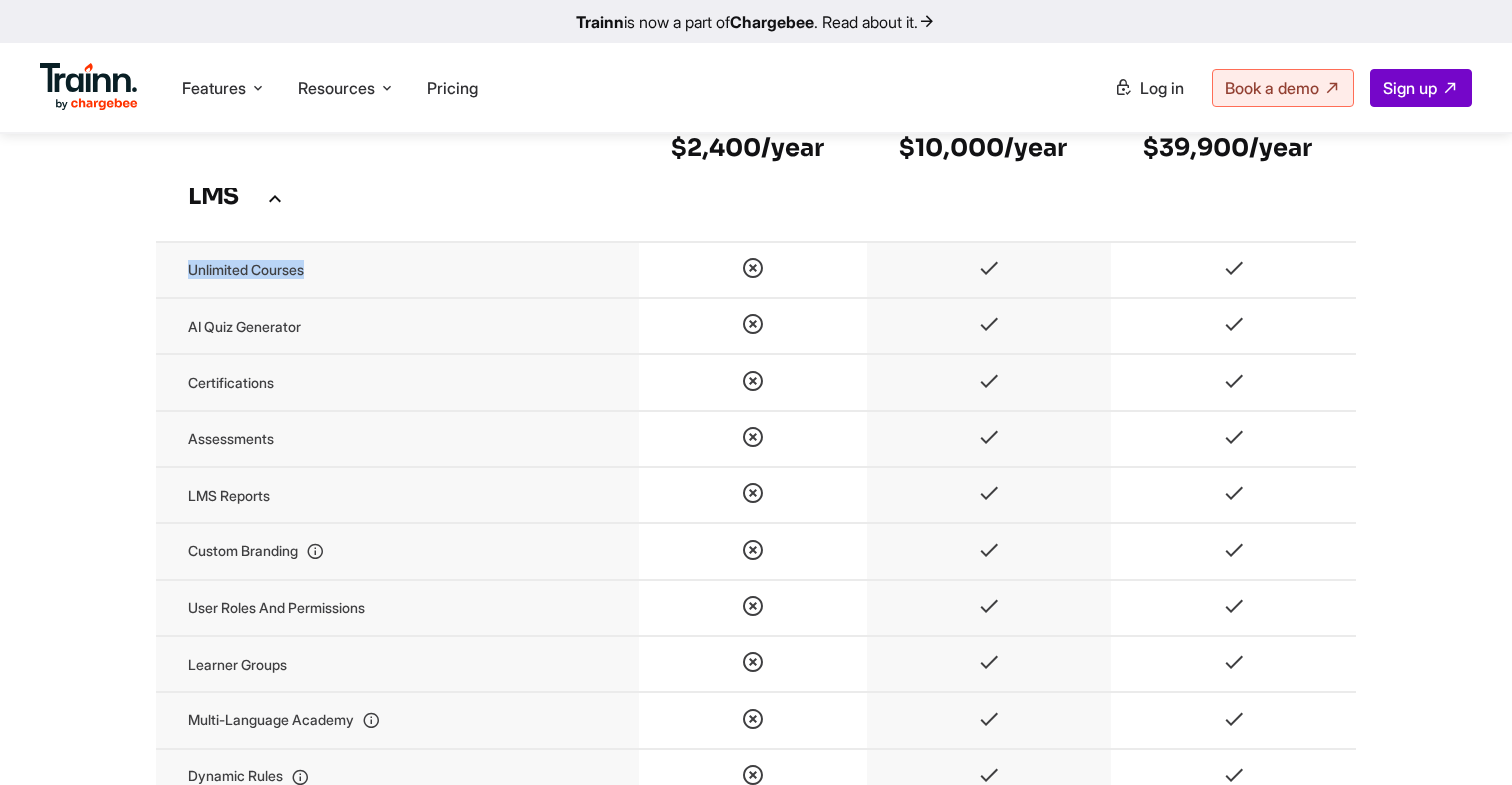 drag, startPoint x: 189, startPoint y: 321, endPoint x: 316, endPoint y: 321, distance: 127 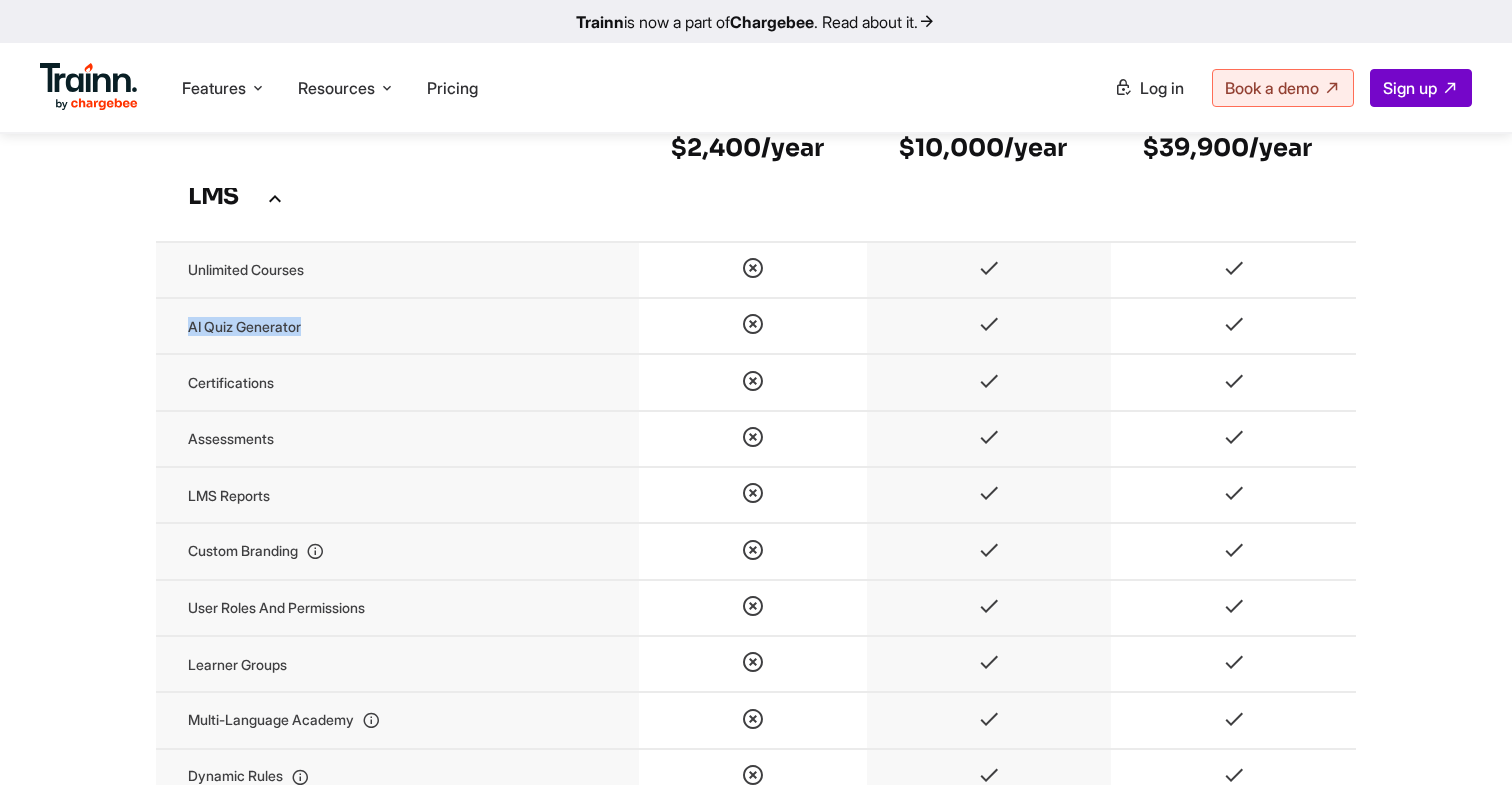 drag, startPoint x: 190, startPoint y: 378, endPoint x: 305, endPoint y: 377, distance: 115.00435 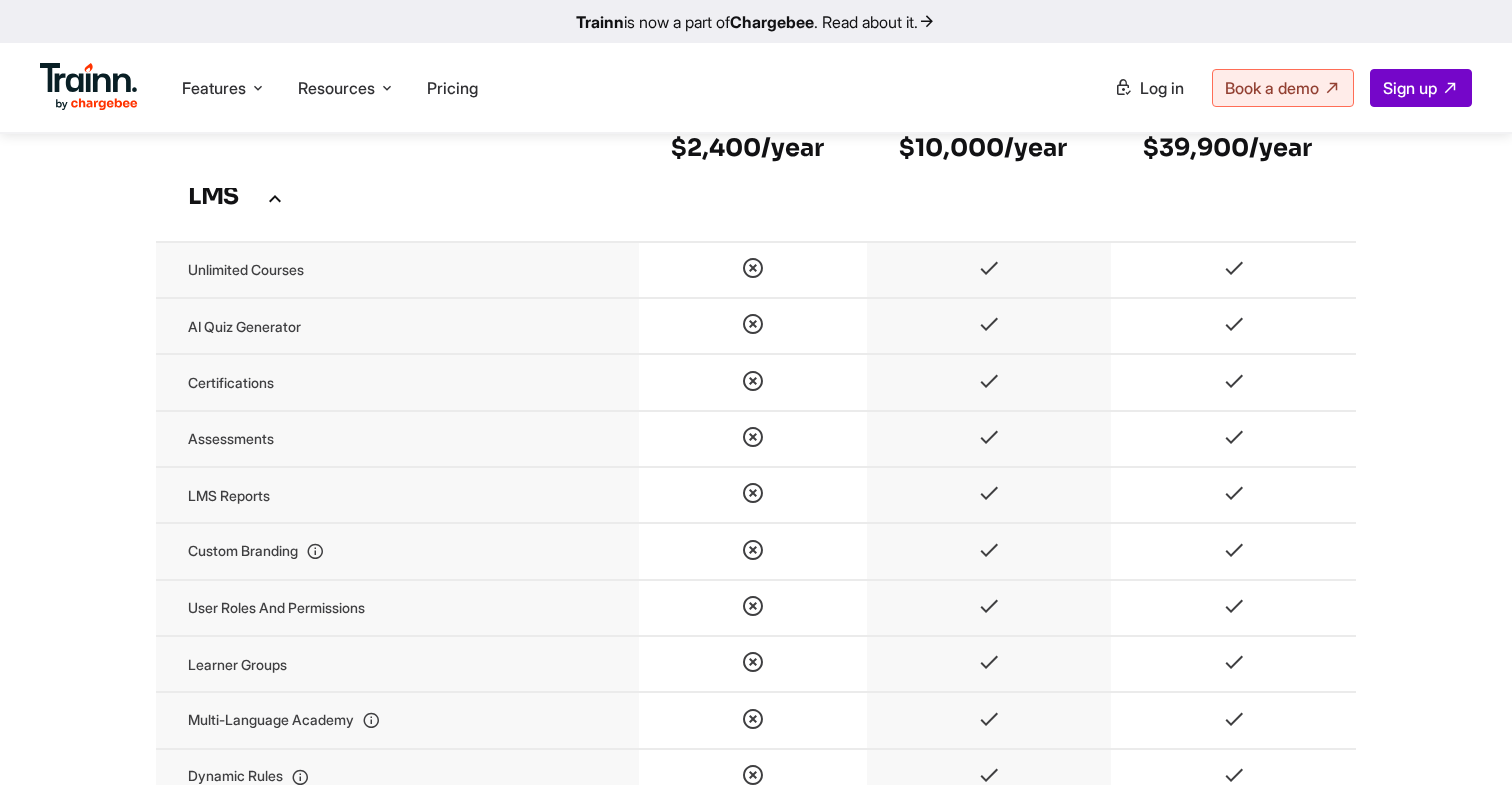 click on "Certifications" at bounding box center [397, 382] 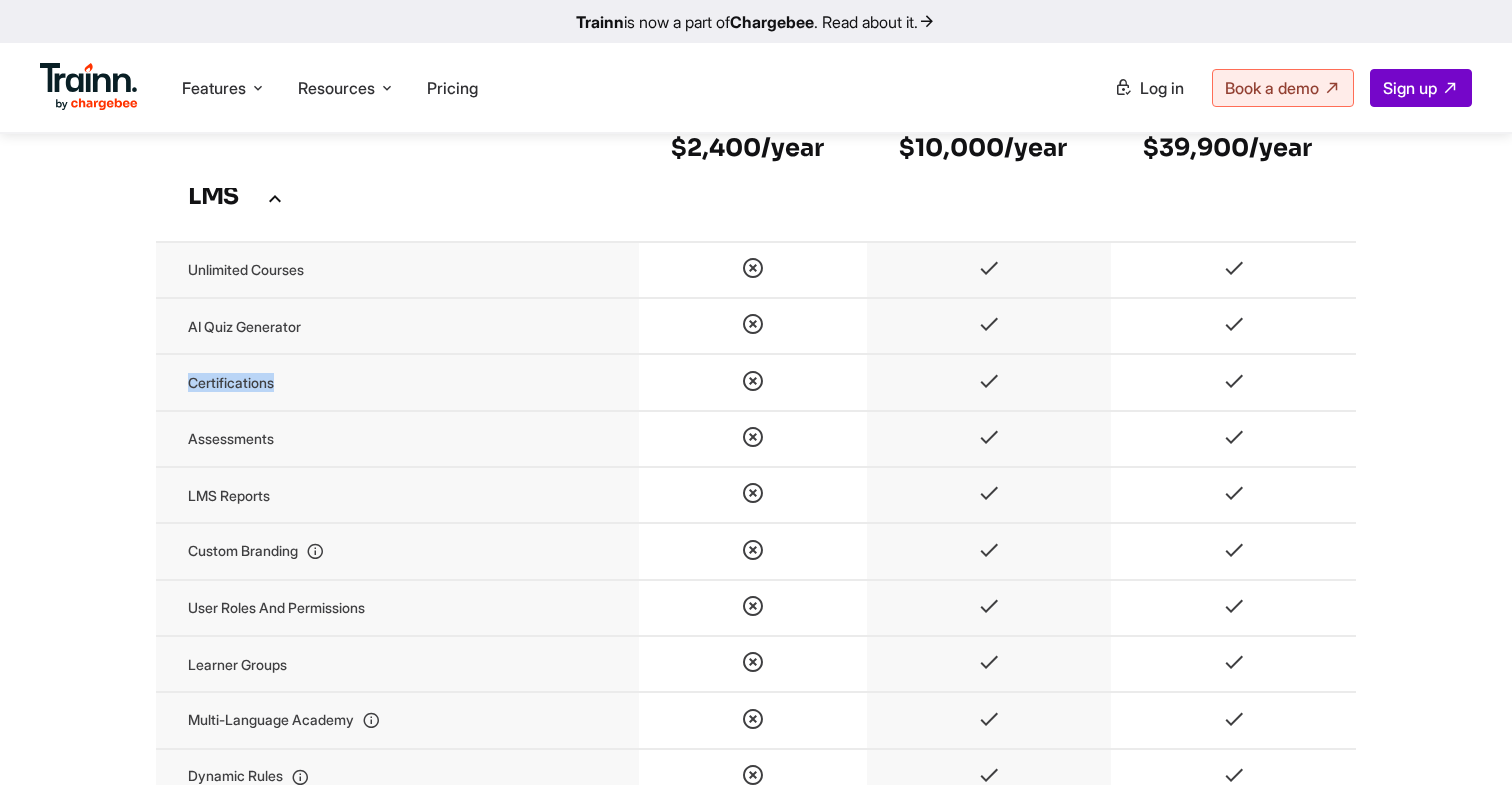 click on "Certifications" at bounding box center [397, 382] 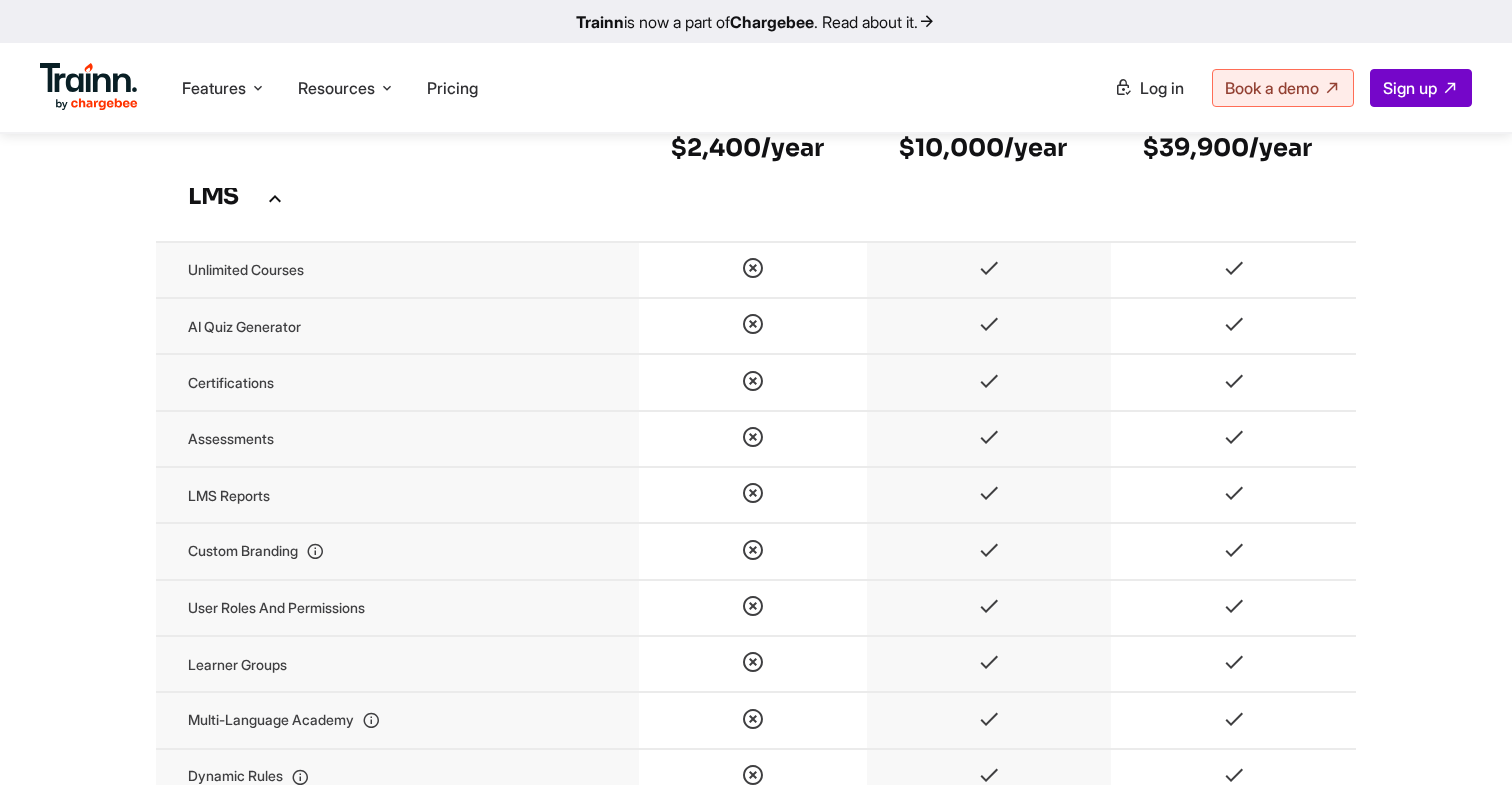 click on "Assessments" at bounding box center [397, 439] 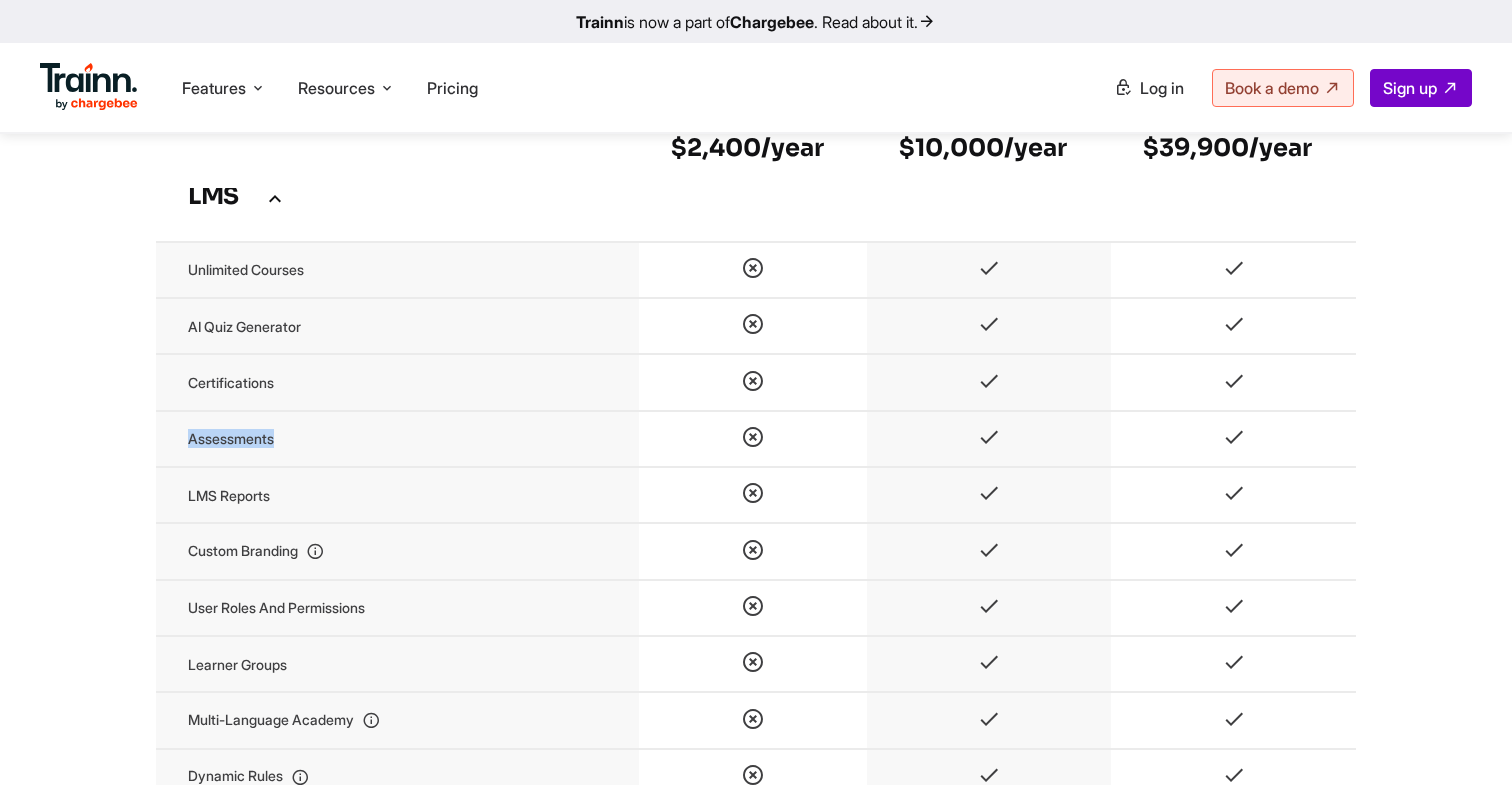 click on "Assessments" at bounding box center [397, 439] 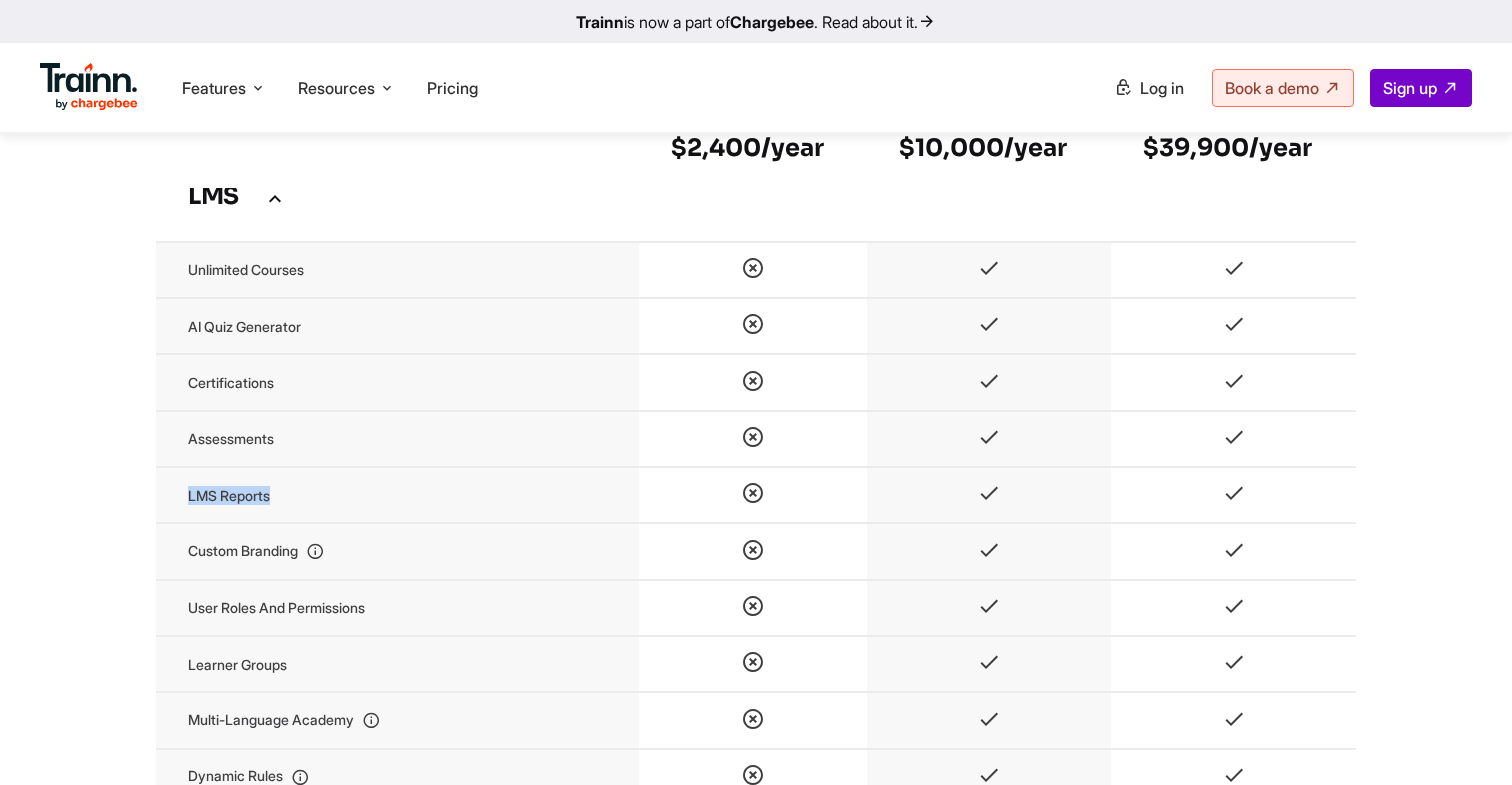 drag, startPoint x: 189, startPoint y: 550, endPoint x: 275, endPoint y: 547, distance: 86.05231 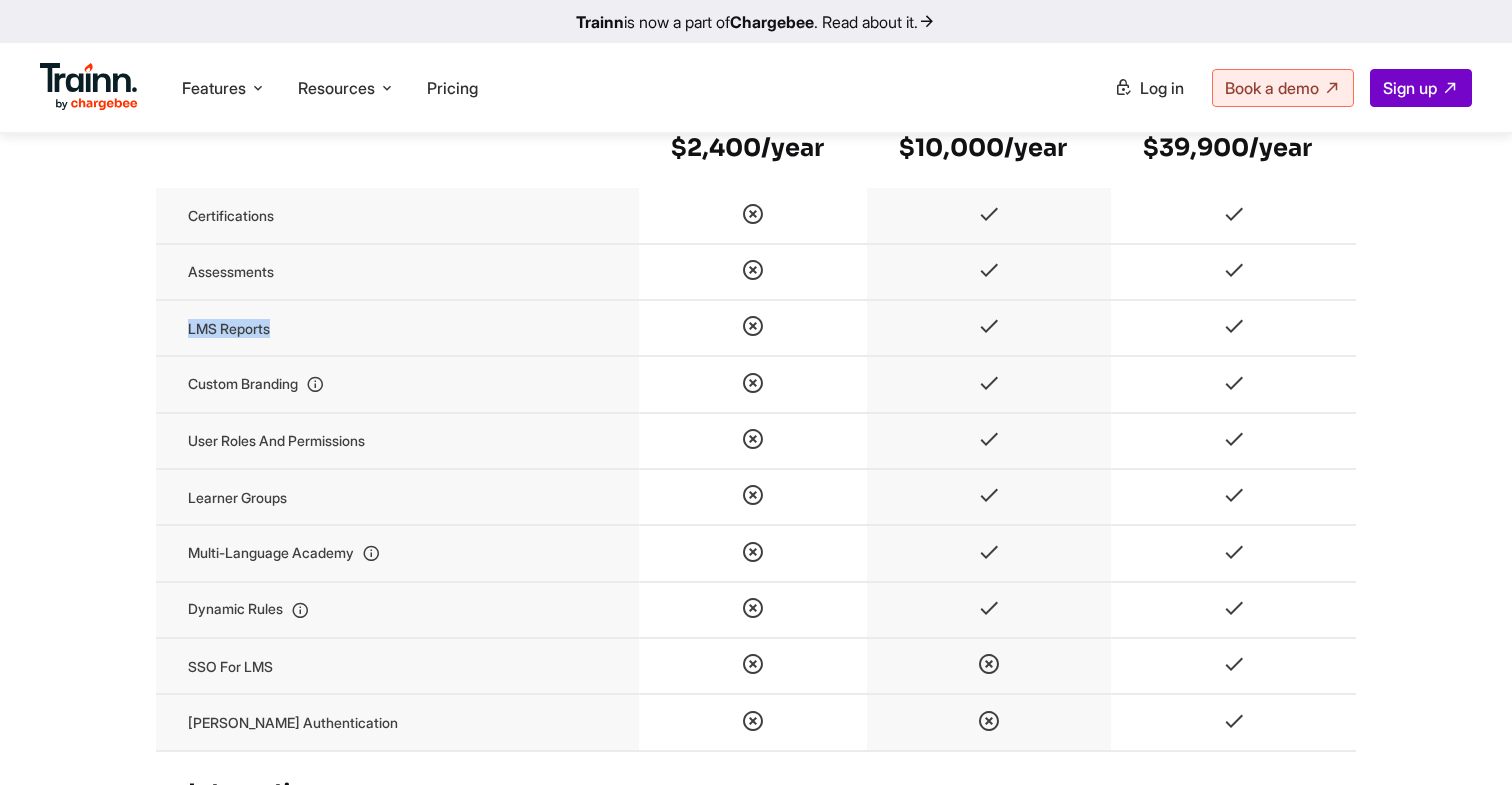 scroll, scrollTop: 4847, scrollLeft: 0, axis: vertical 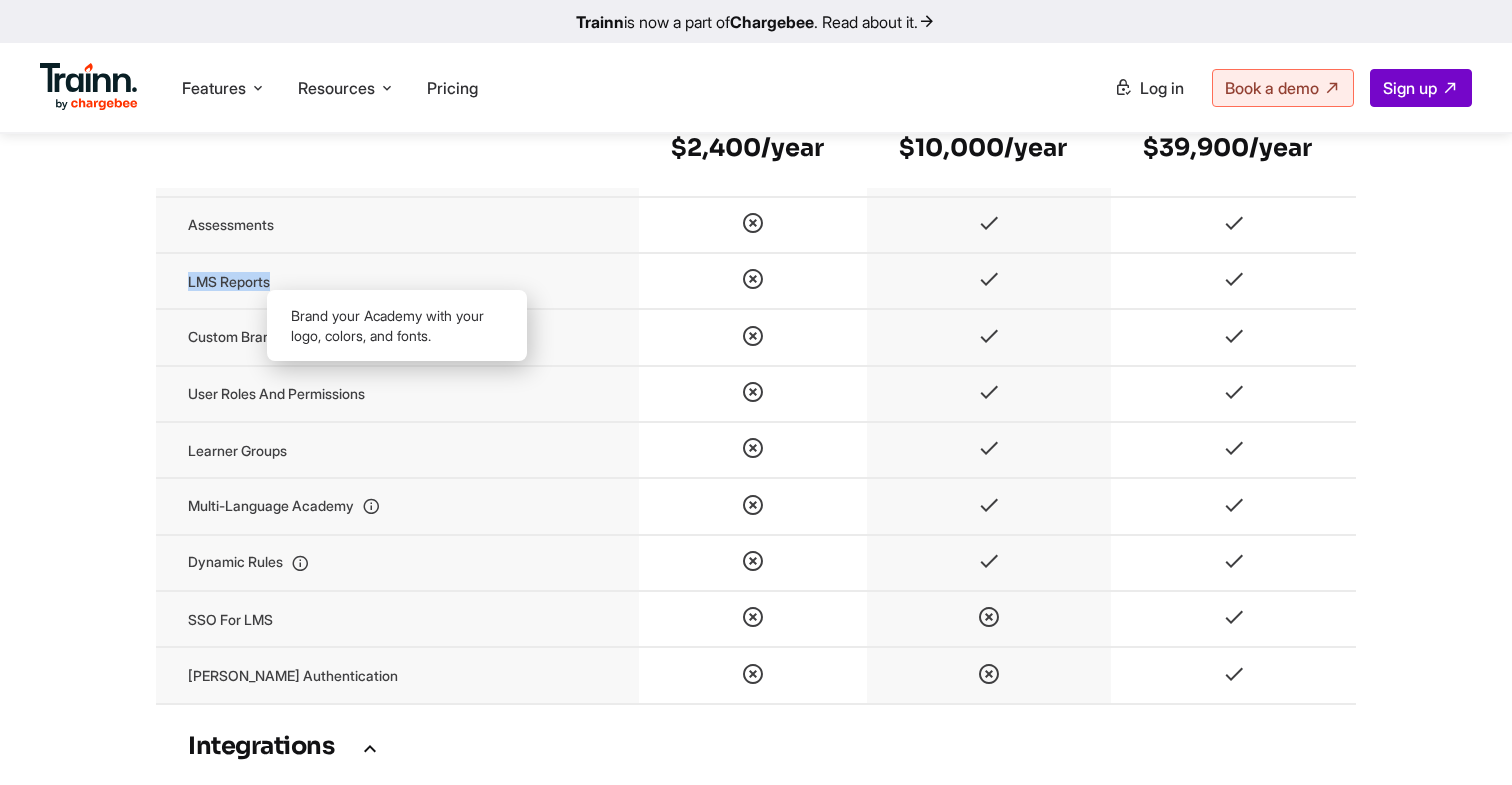 drag, startPoint x: 189, startPoint y: 390, endPoint x: 301, endPoint y: 390, distance: 112 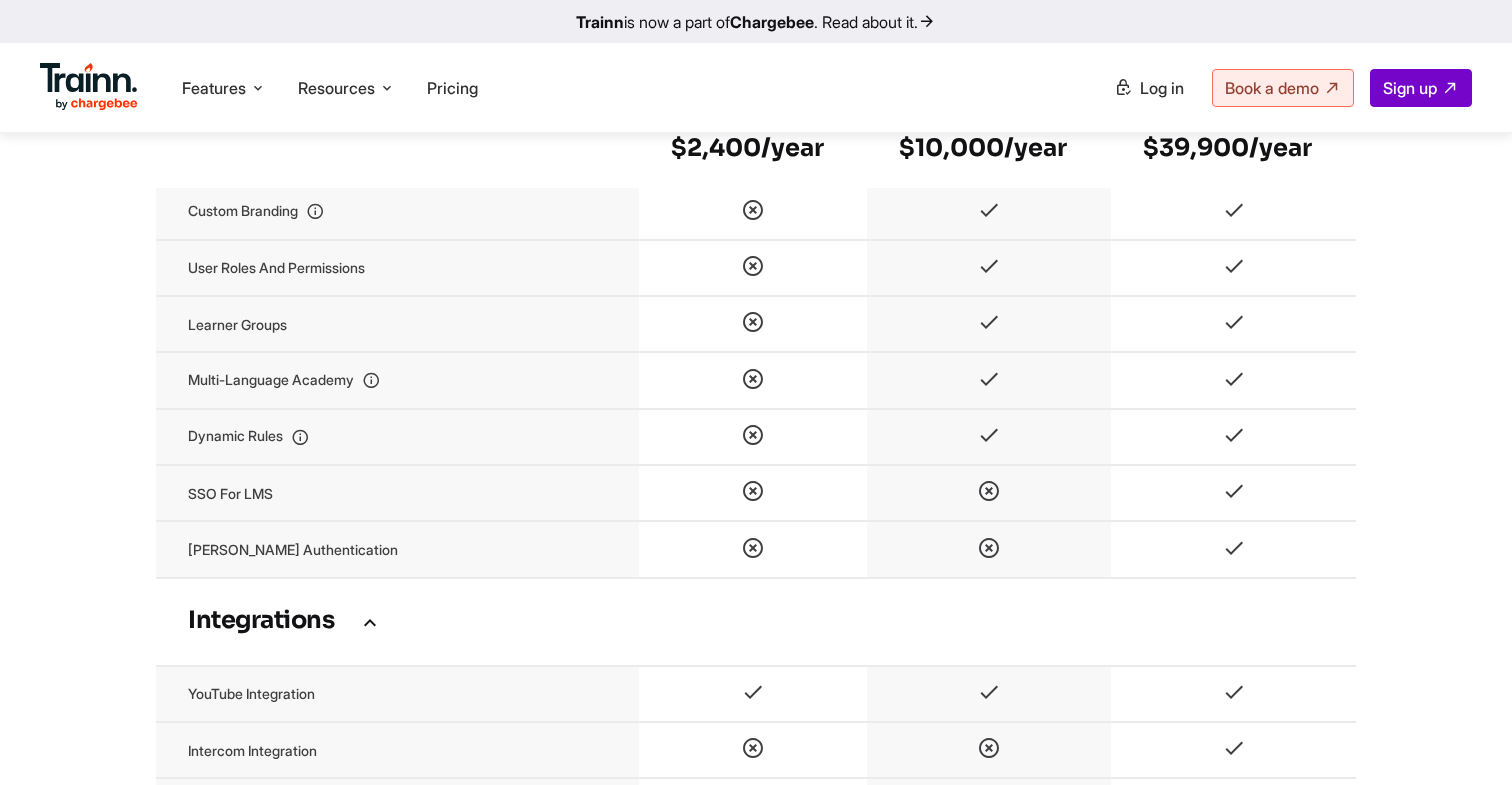 scroll, scrollTop: 4977, scrollLeft: 0, axis: vertical 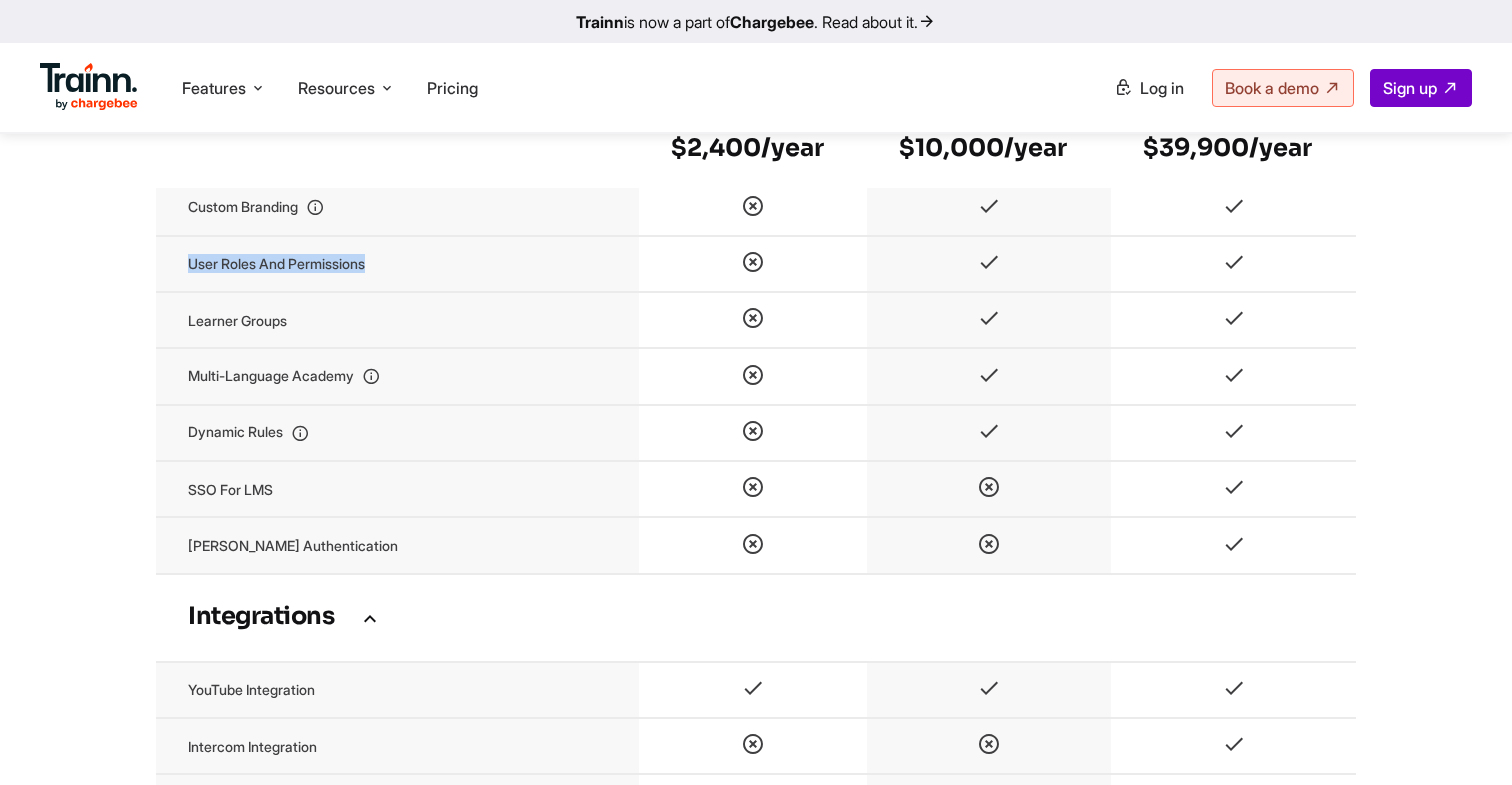 drag, startPoint x: 190, startPoint y: 314, endPoint x: 377, endPoint y: 314, distance: 187 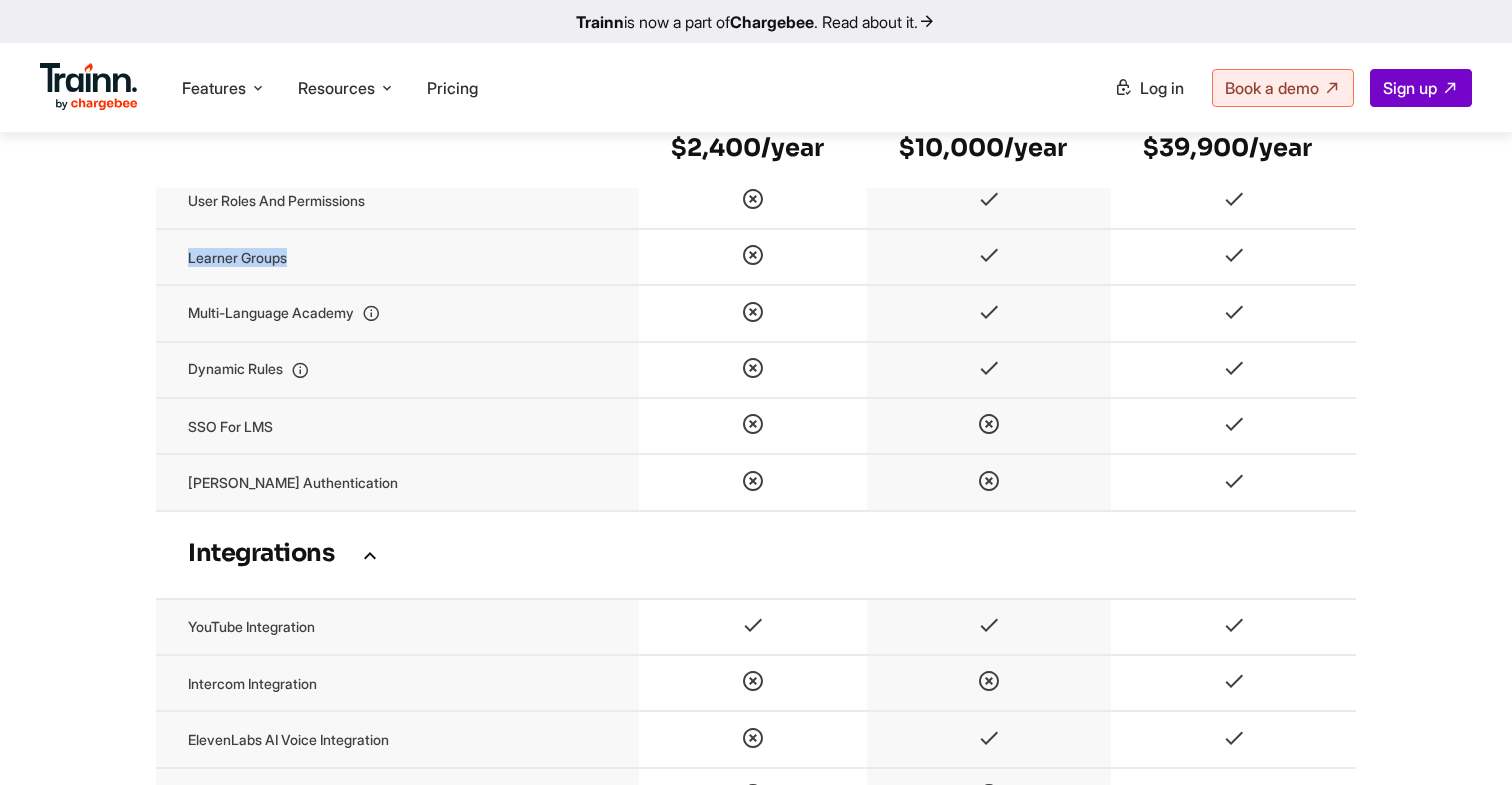 drag, startPoint x: 188, startPoint y: 309, endPoint x: 292, endPoint y: 309, distance: 104 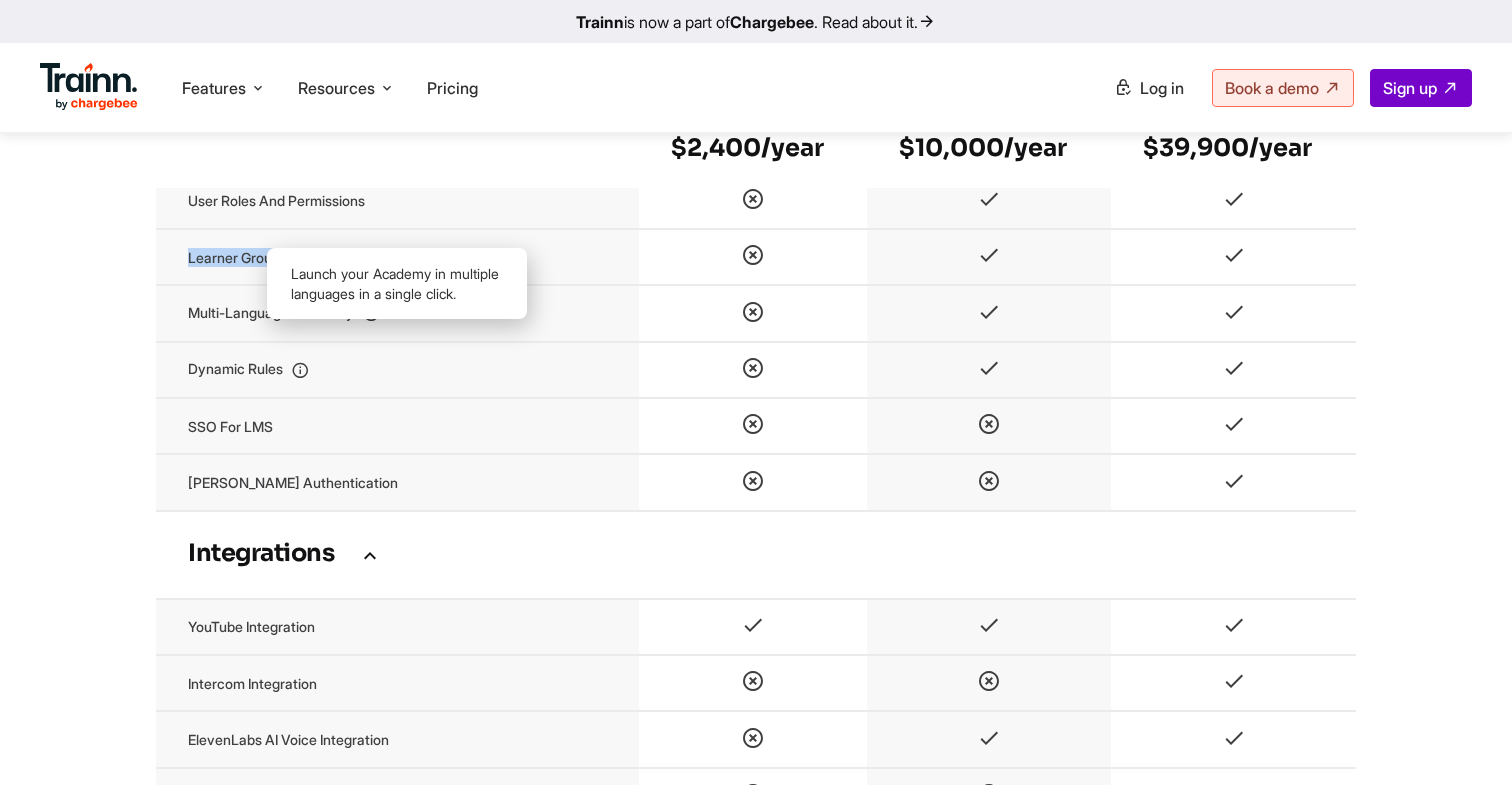 drag, startPoint x: 190, startPoint y: 367, endPoint x: 358, endPoint y: 367, distance: 168 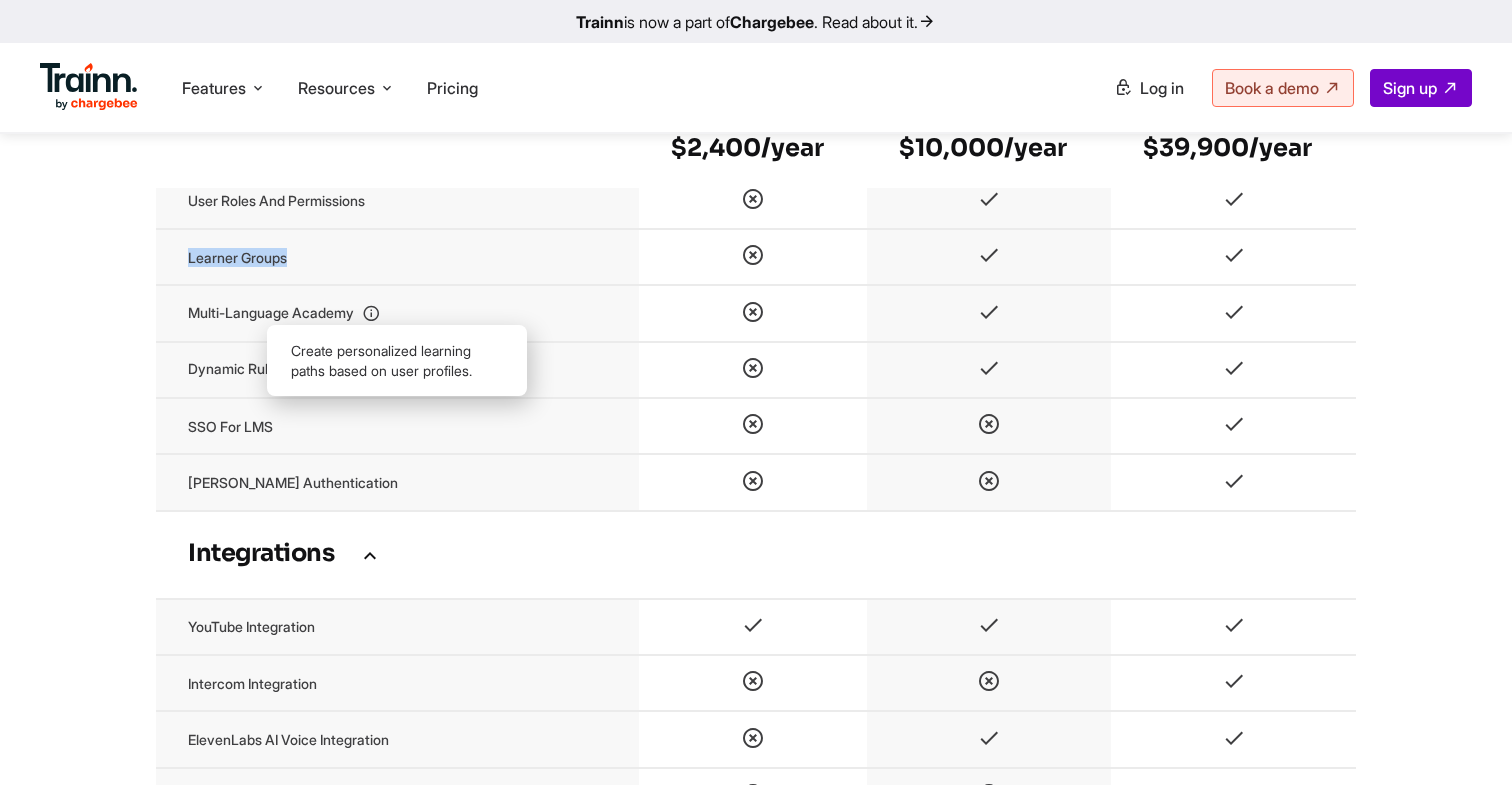 drag, startPoint x: 190, startPoint y: 425, endPoint x: 286, endPoint y: 425, distance: 96 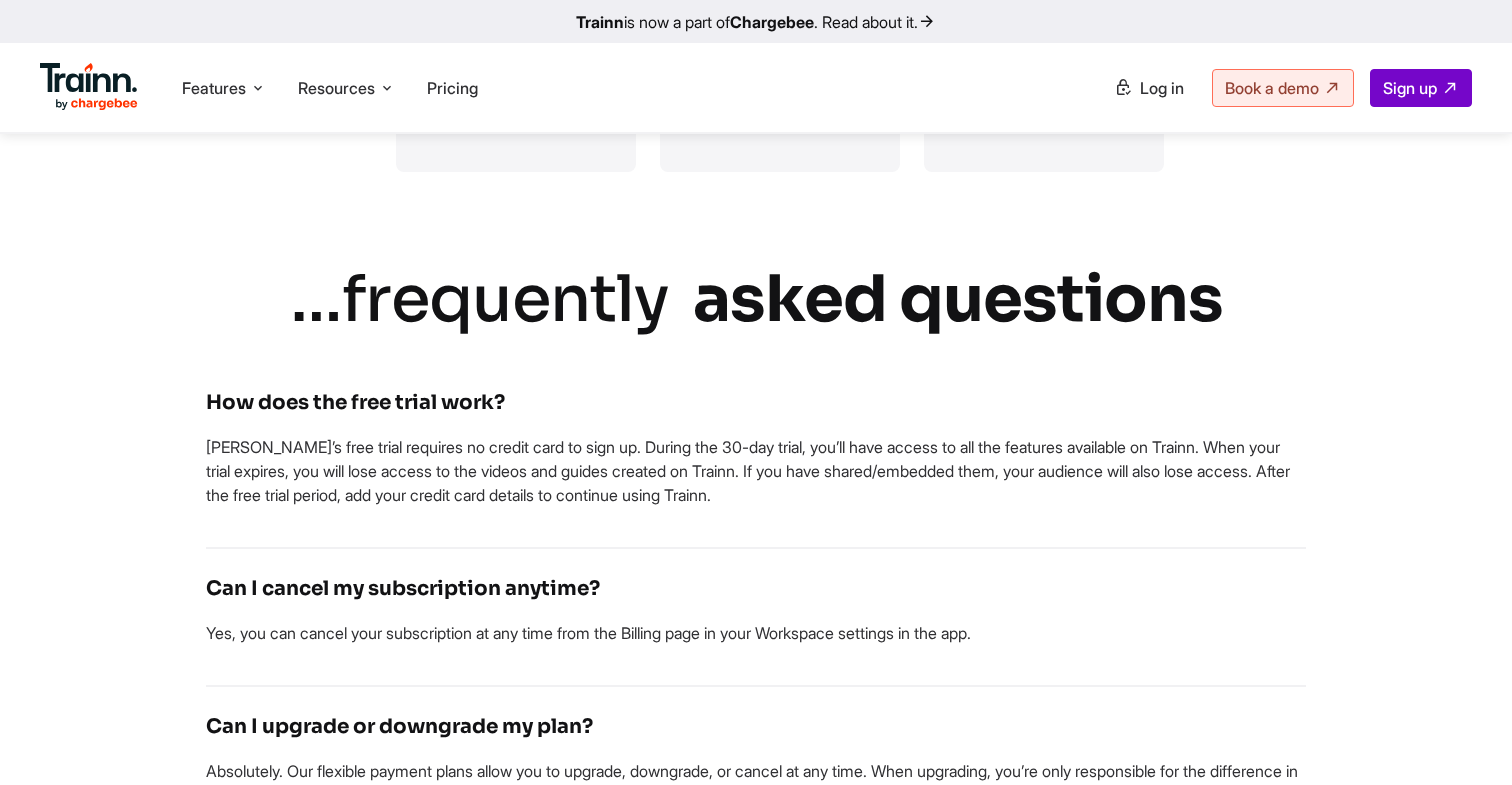 scroll, scrollTop: 6169, scrollLeft: 0, axis: vertical 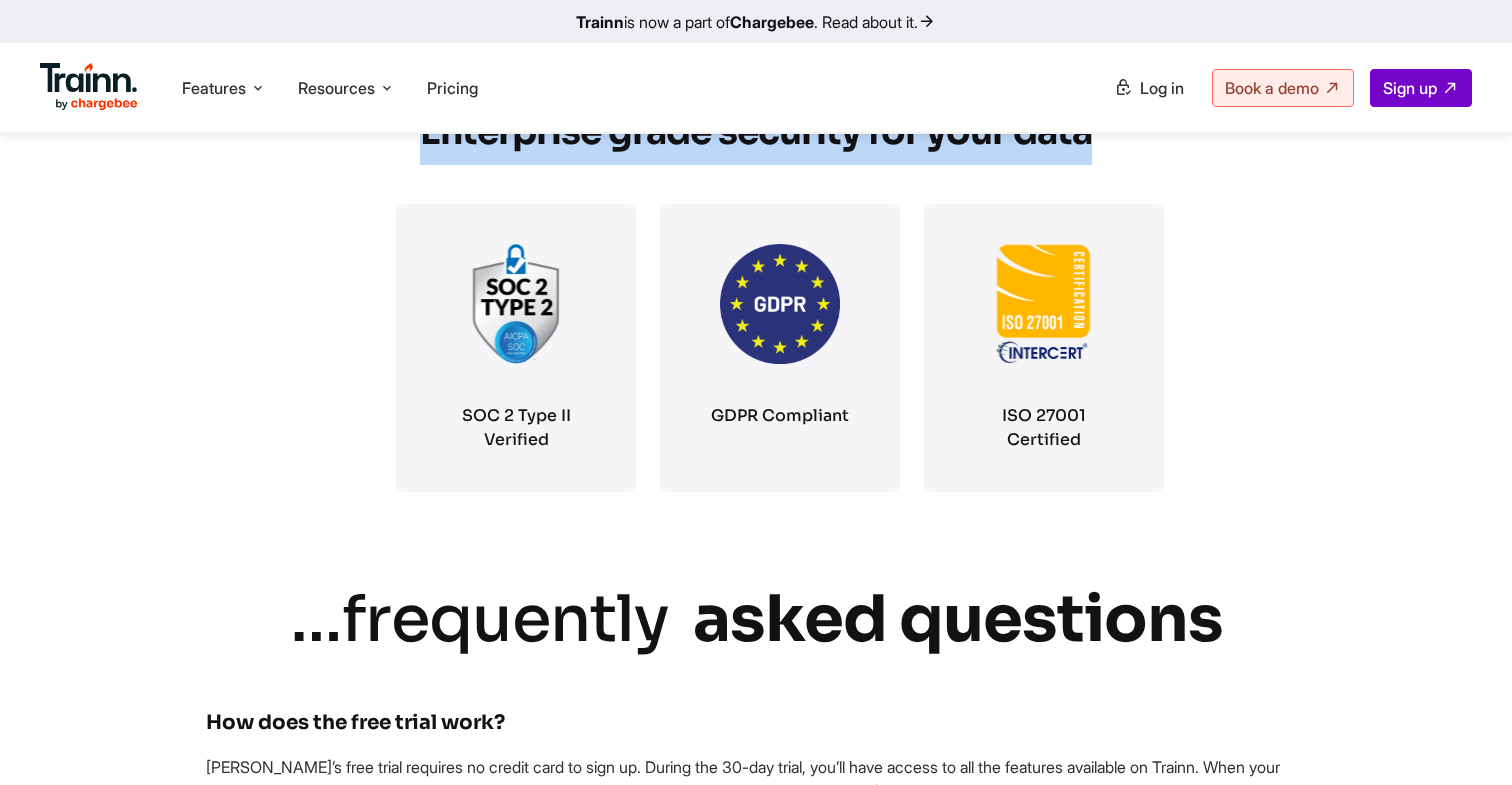 drag, startPoint x: 426, startPoint y: 190, endPoint x: 1152, endPoint y: 191, distance: 726.0007 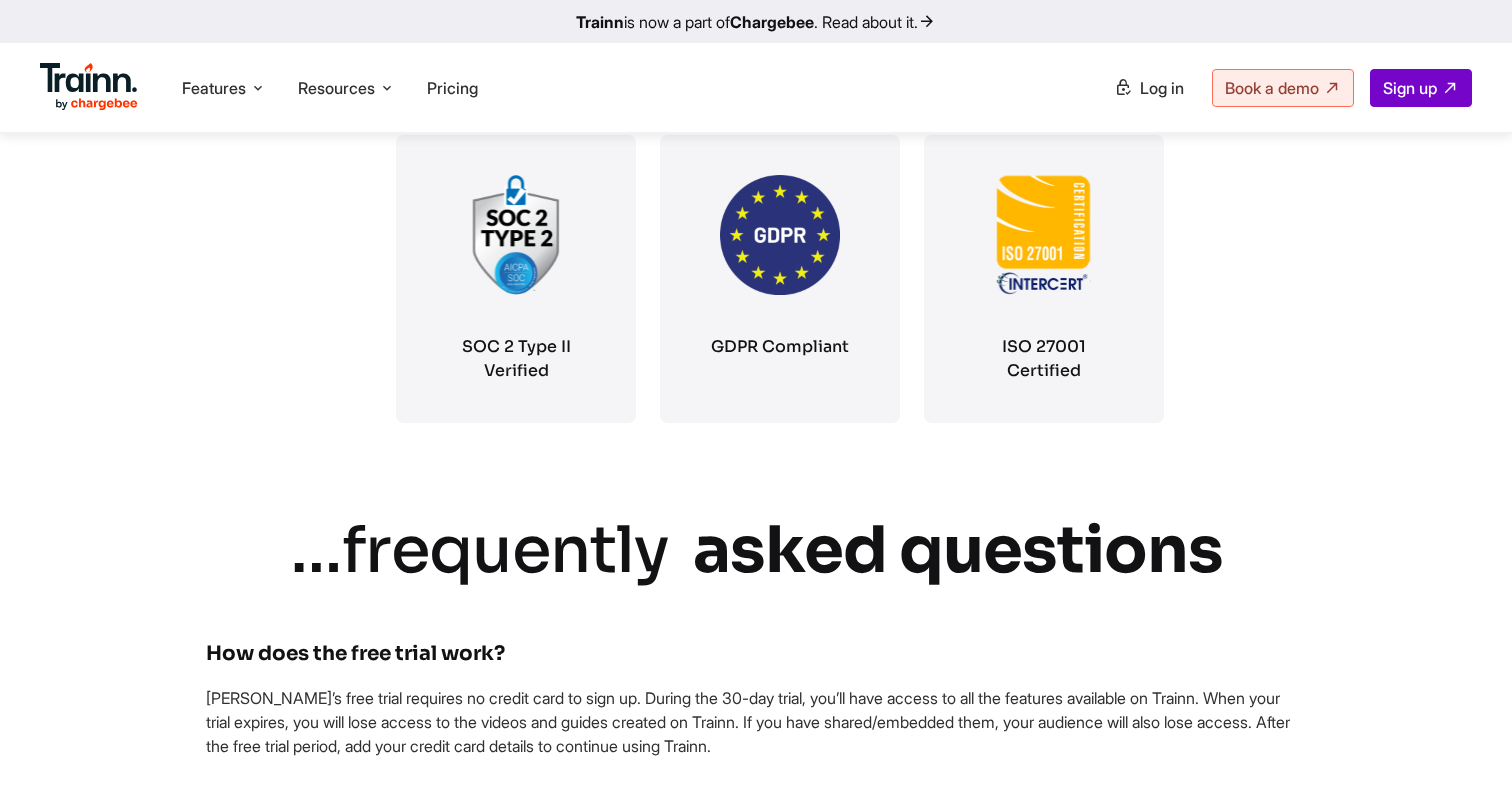 scroll, scrollTop: 6269, scrollLeft: 0, axis: vertical 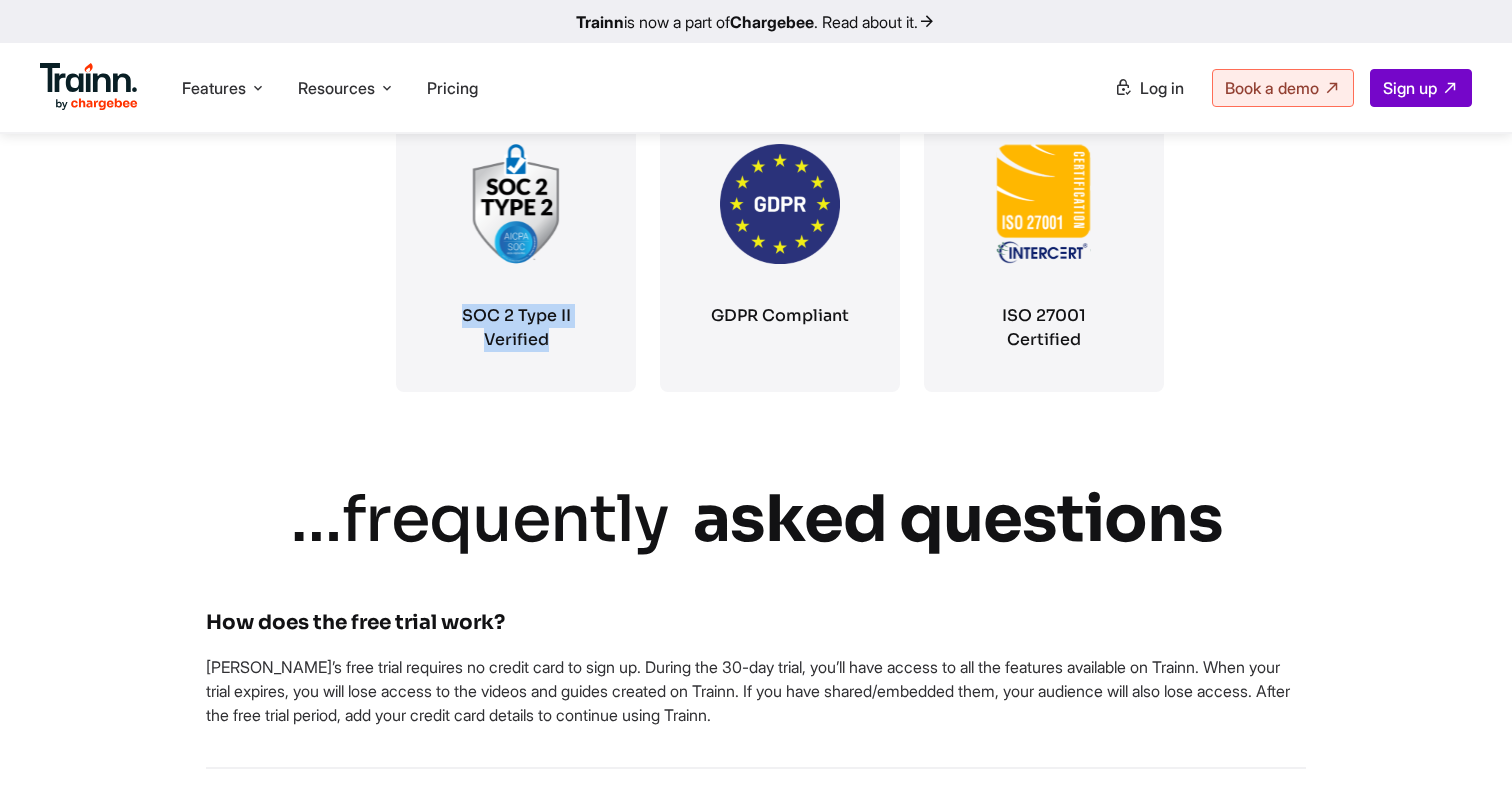 drag, startPoint x: 464, startPoint y: 376, endPoint x: 555, endPoint y: 407, distance: 96.13532 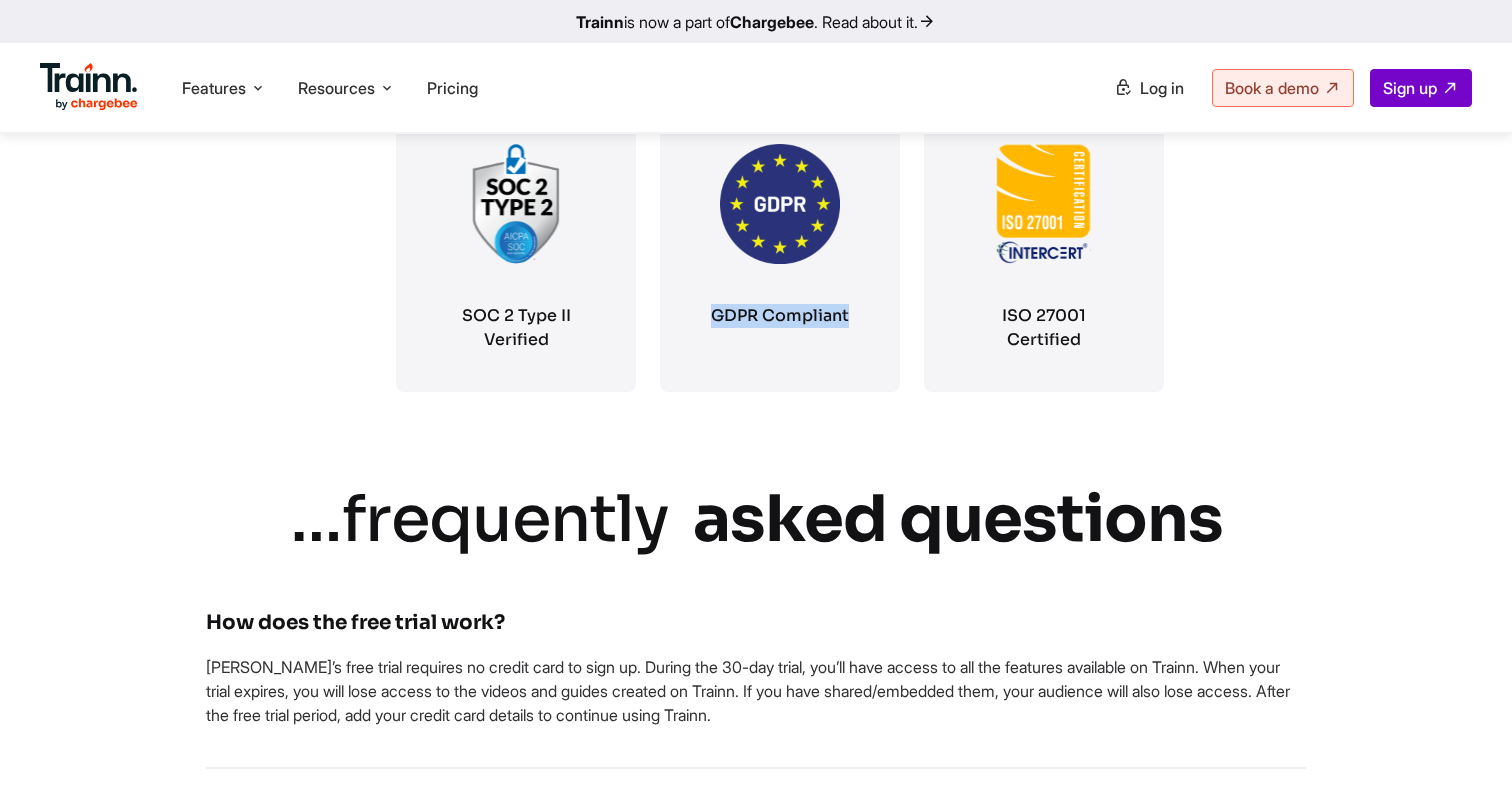 drag, startPoint x: 711, startPoint y: 380, endPoint x: 903, endPoint y: 380, distance: 192 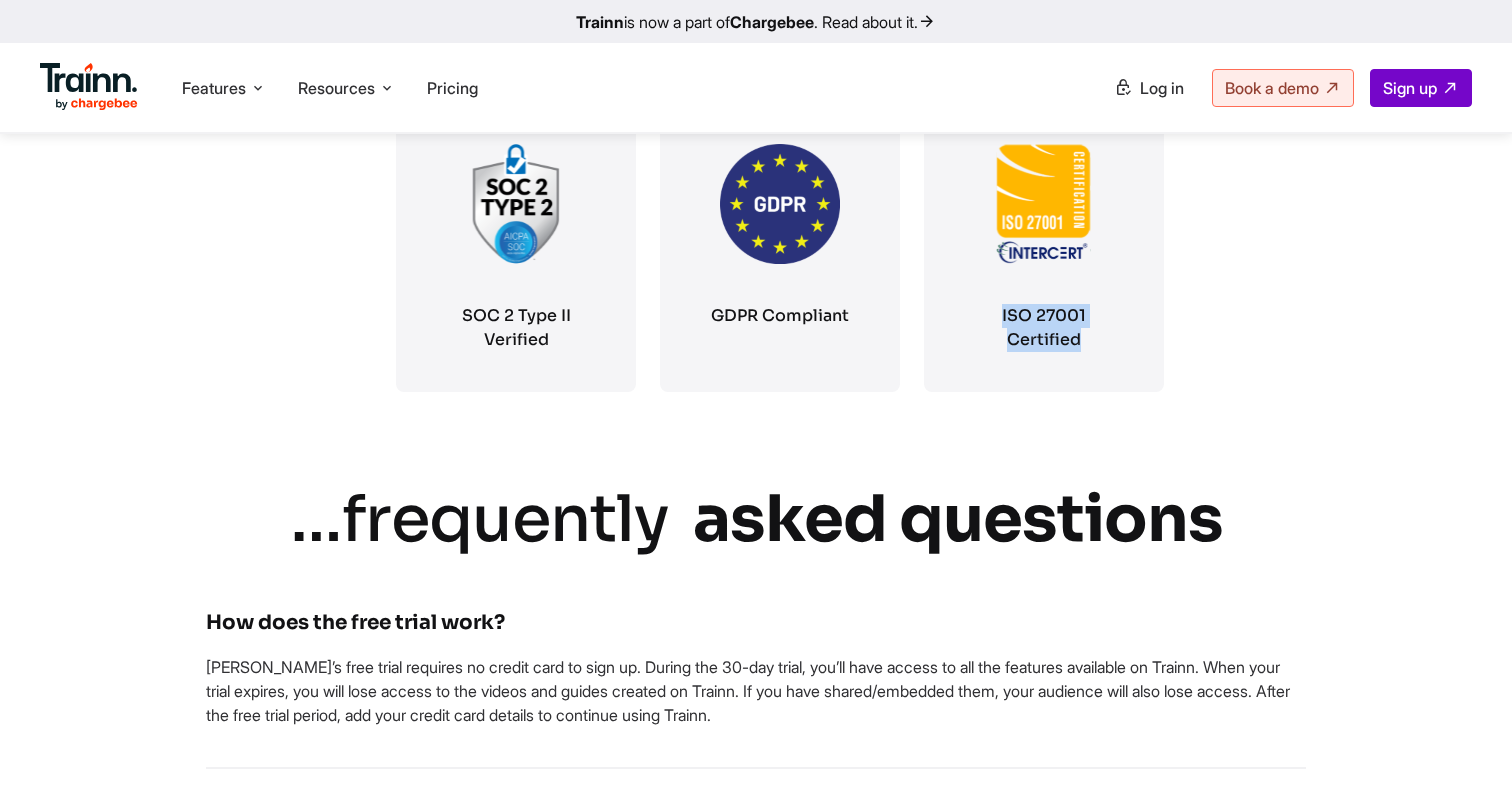 drag, startPoint x: 1001, startPoint y: 373, endPoint x: 1096, endPoint y: 405, distance: 100.2447 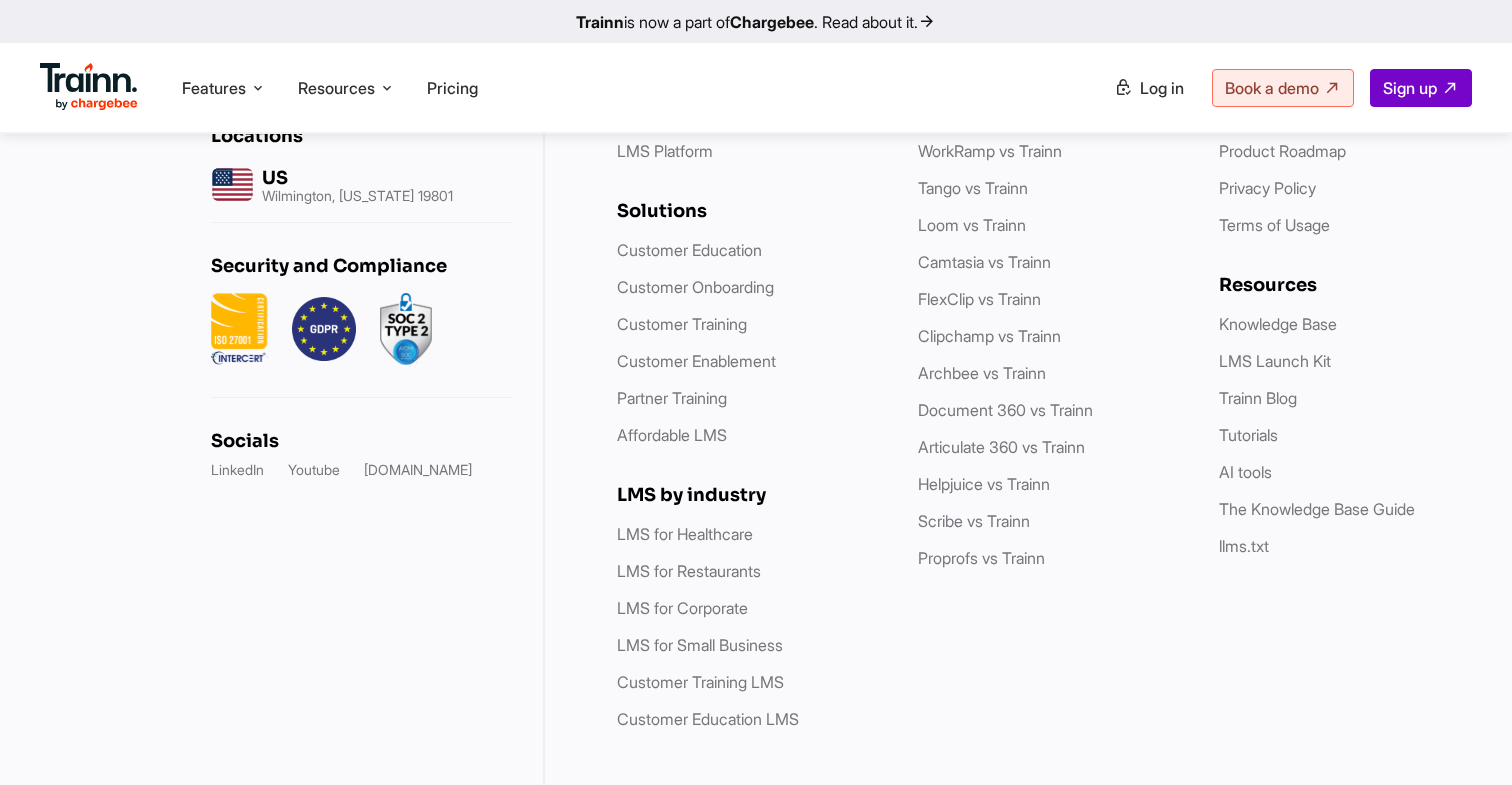 scroll, scrollTop: 9032, scrollLeft: 0, axis: vertical 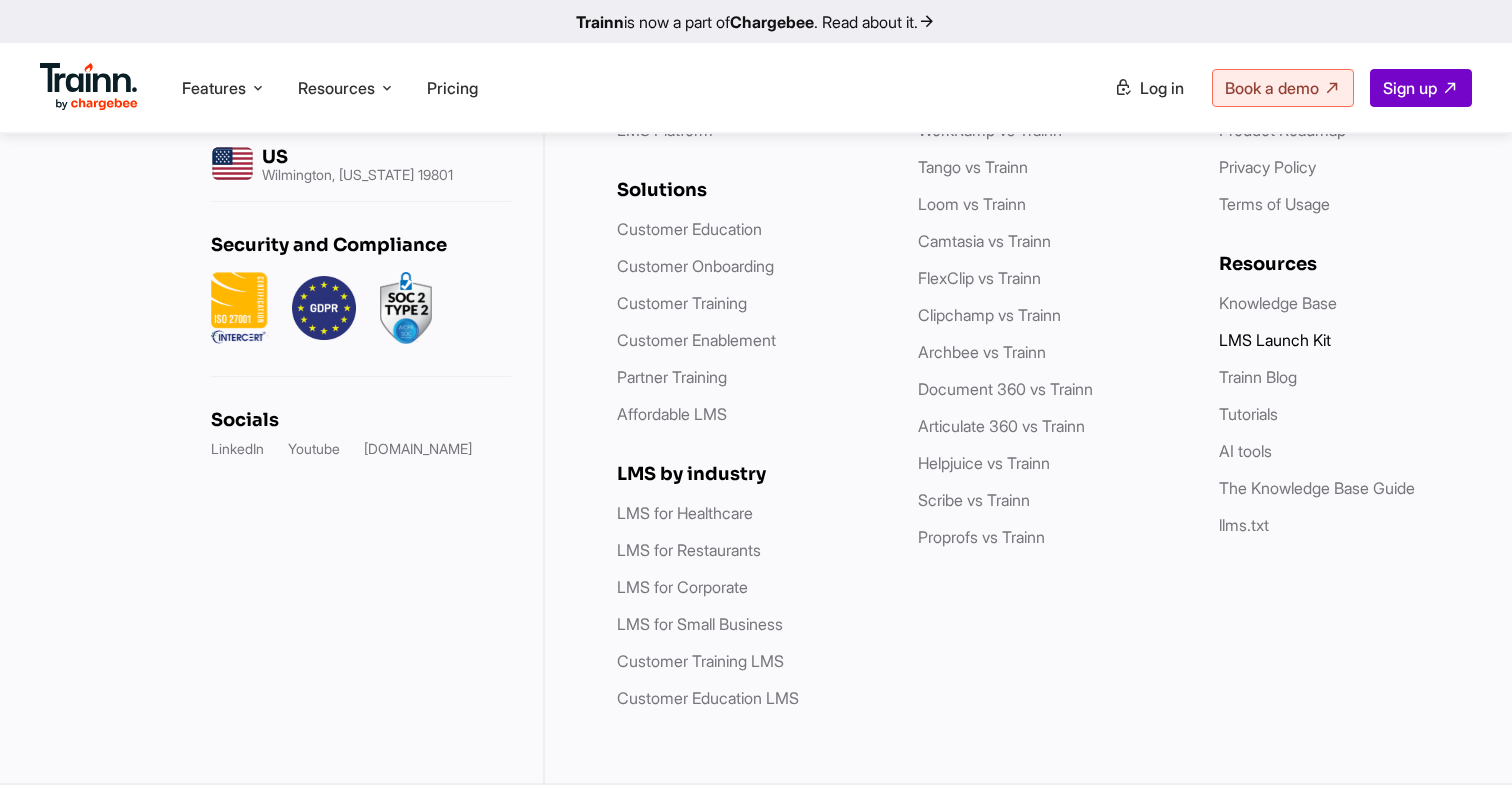 click on "LMS Launch Kit" at bounding box center [1275, 340] 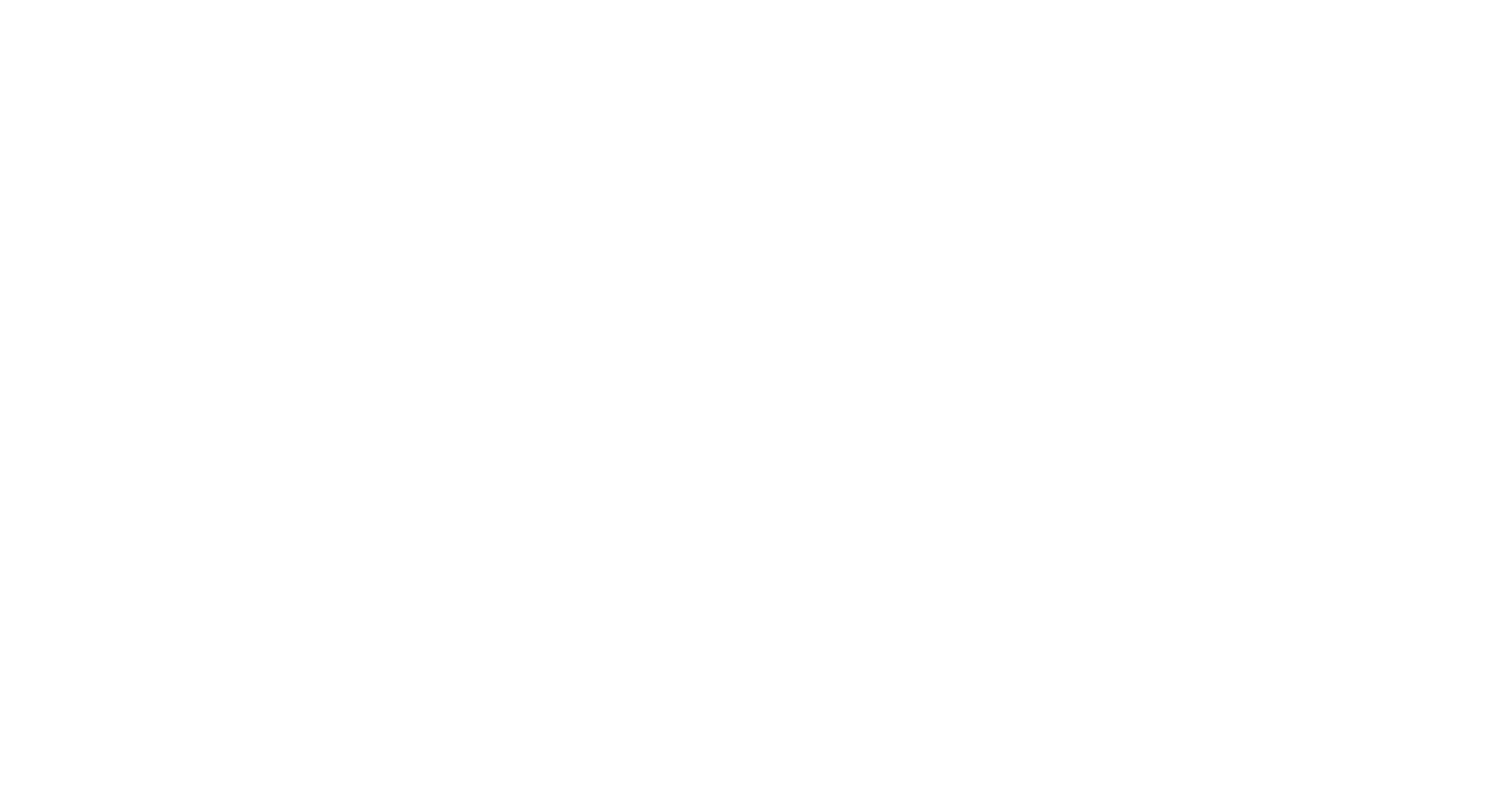 scroll, scrollTop: 0, scrollLeft: 0, axis: both 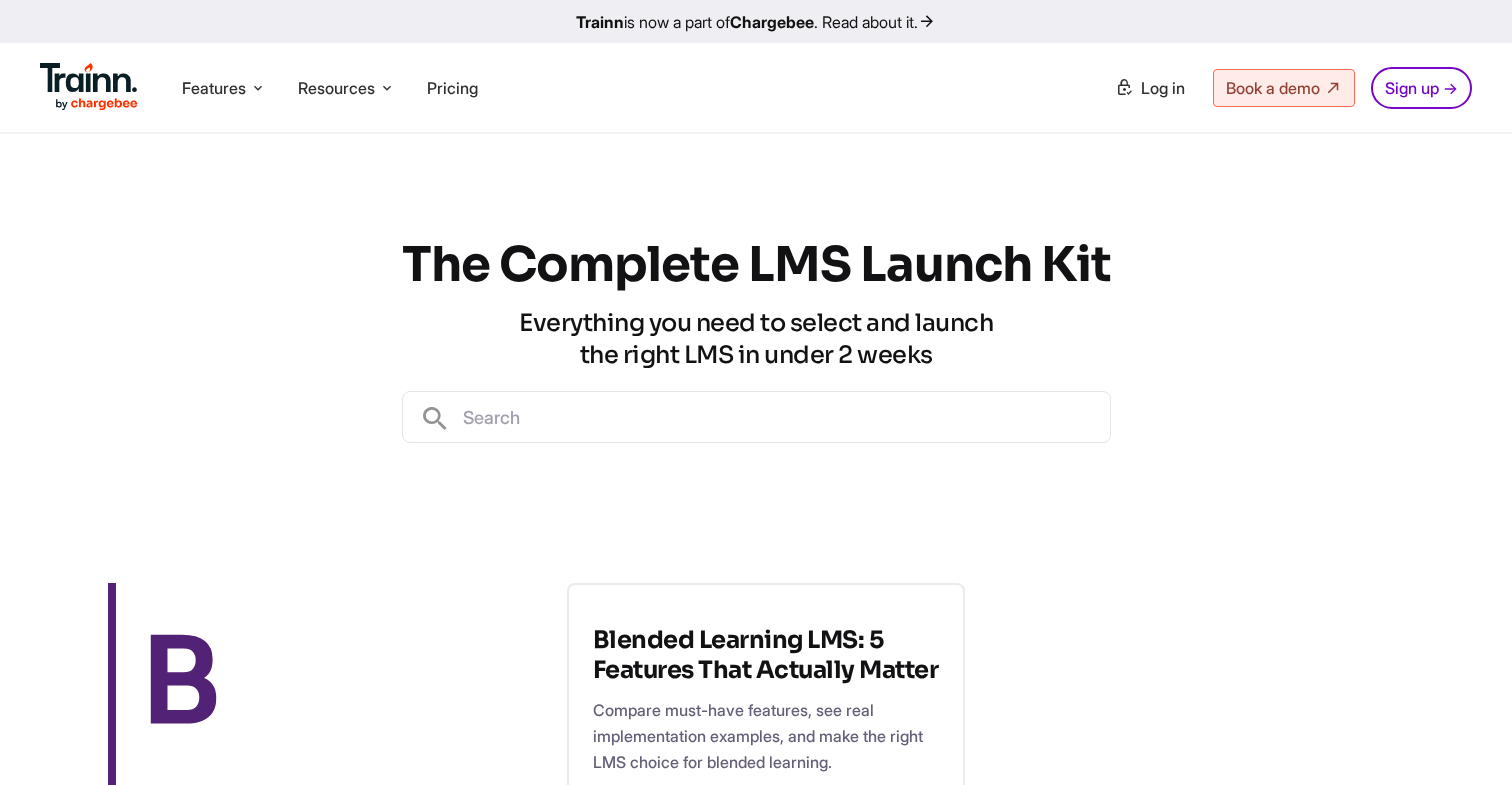 click at bounding box center (780, 417) 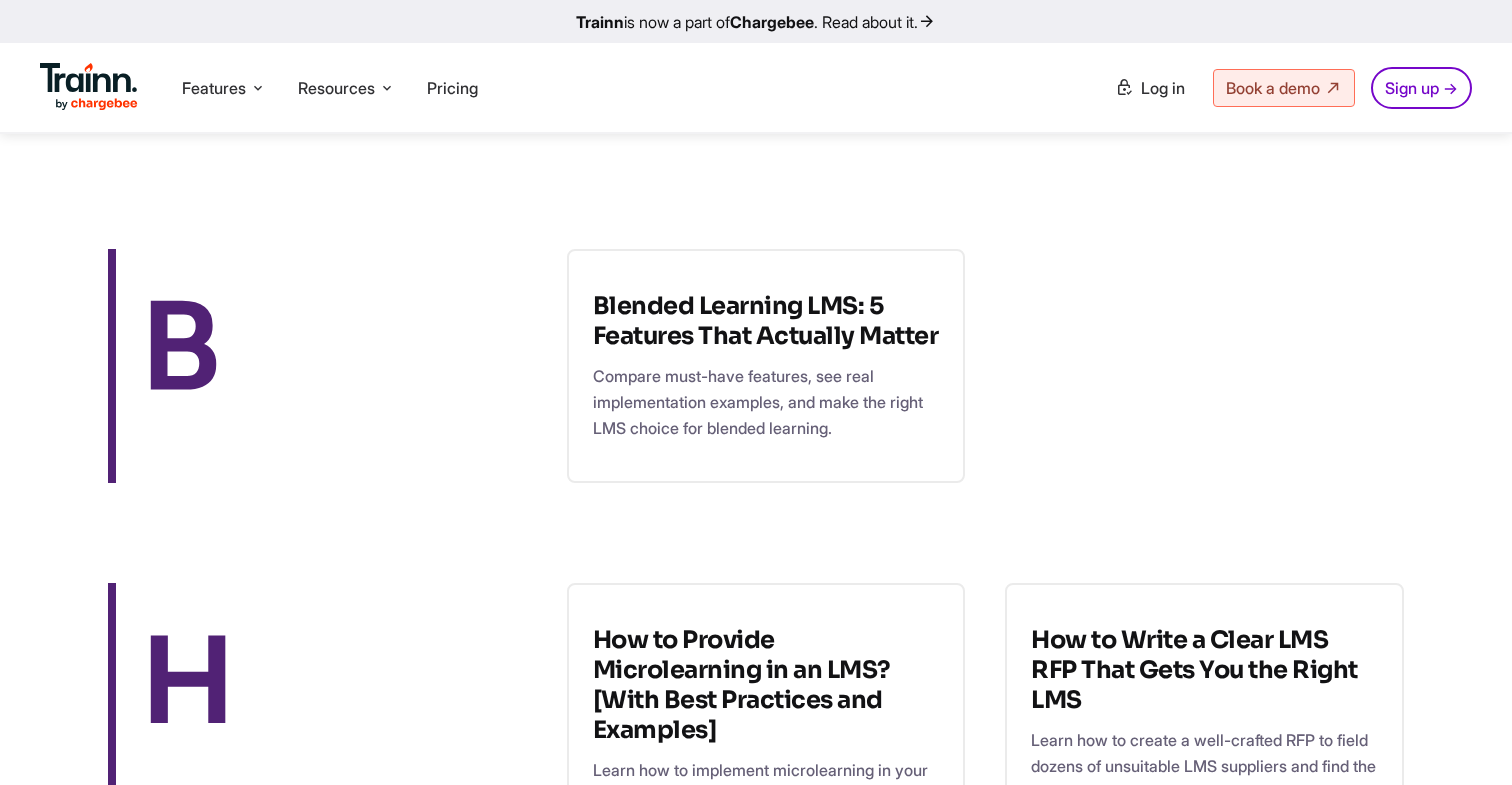 scroll, scrollTop: 432, scrollLeft: 0, axis: vertical 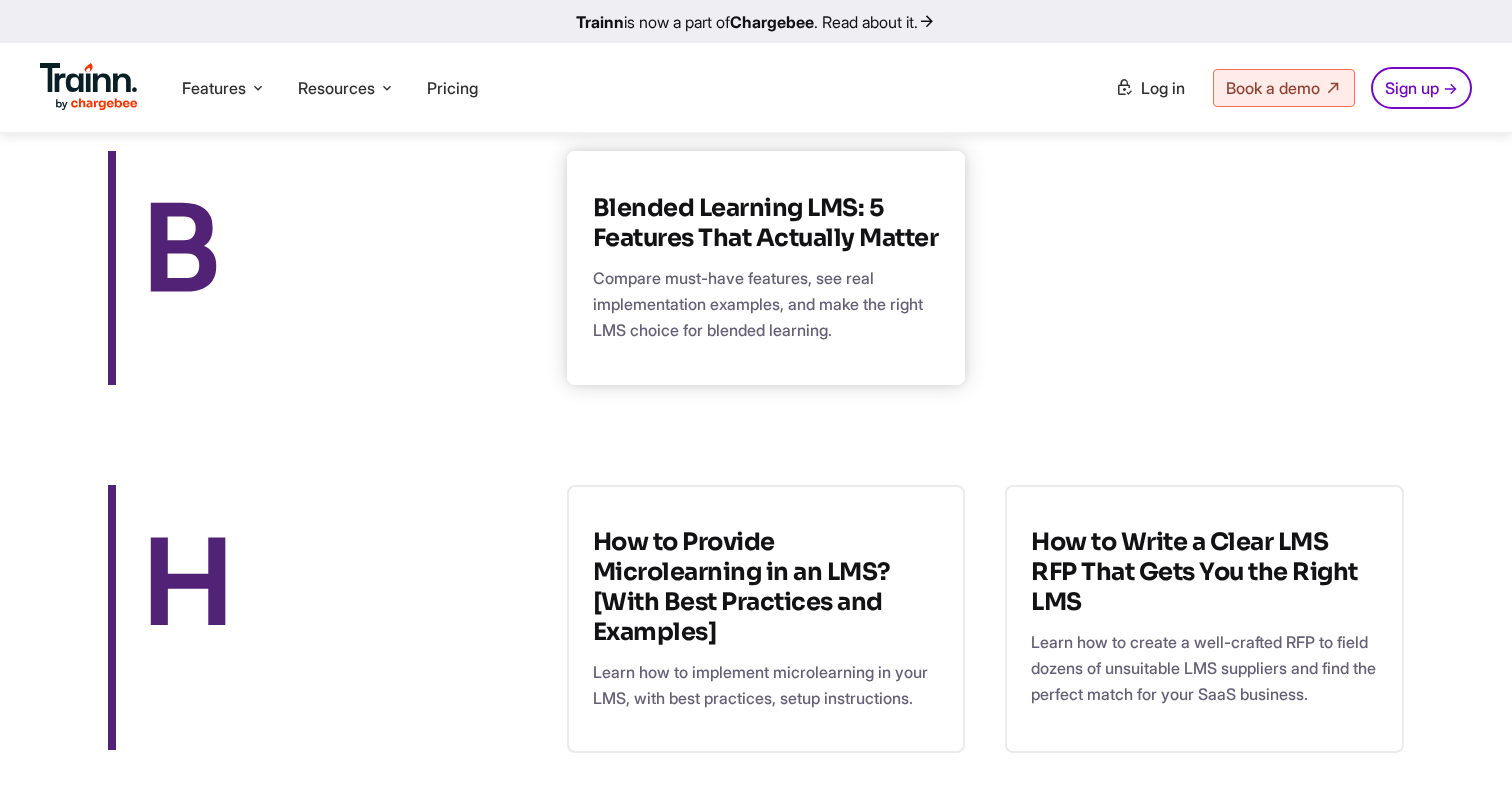 click on "Blended Learning LMS: 5 Features That Actually Matter   Compare must-have features, see real implementation examples, and make the right LMS choice for blended learning." at bounding box center [766, 268] 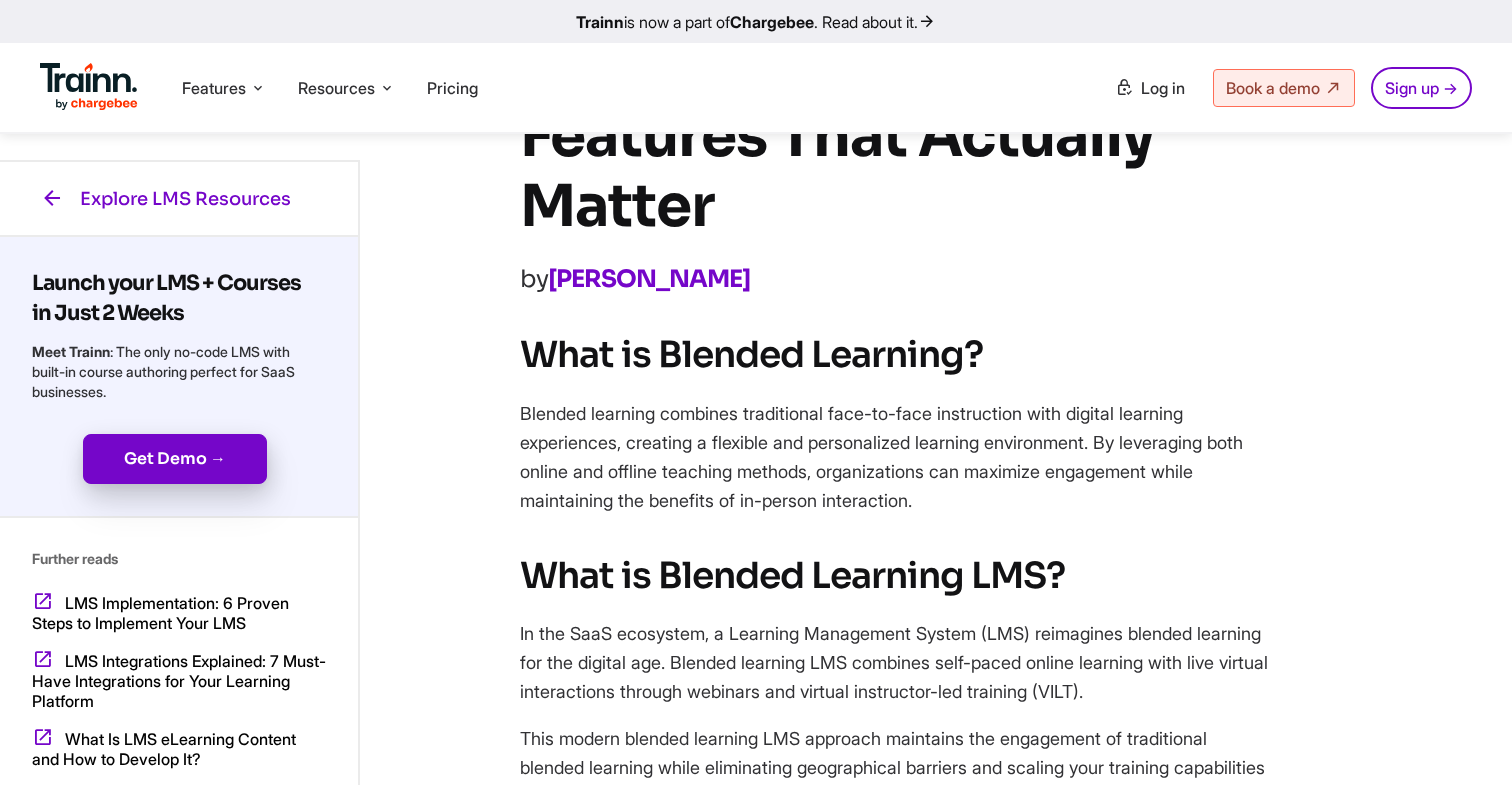 scroll, scrollTop: 0, scrollLeft: 0, axis: both 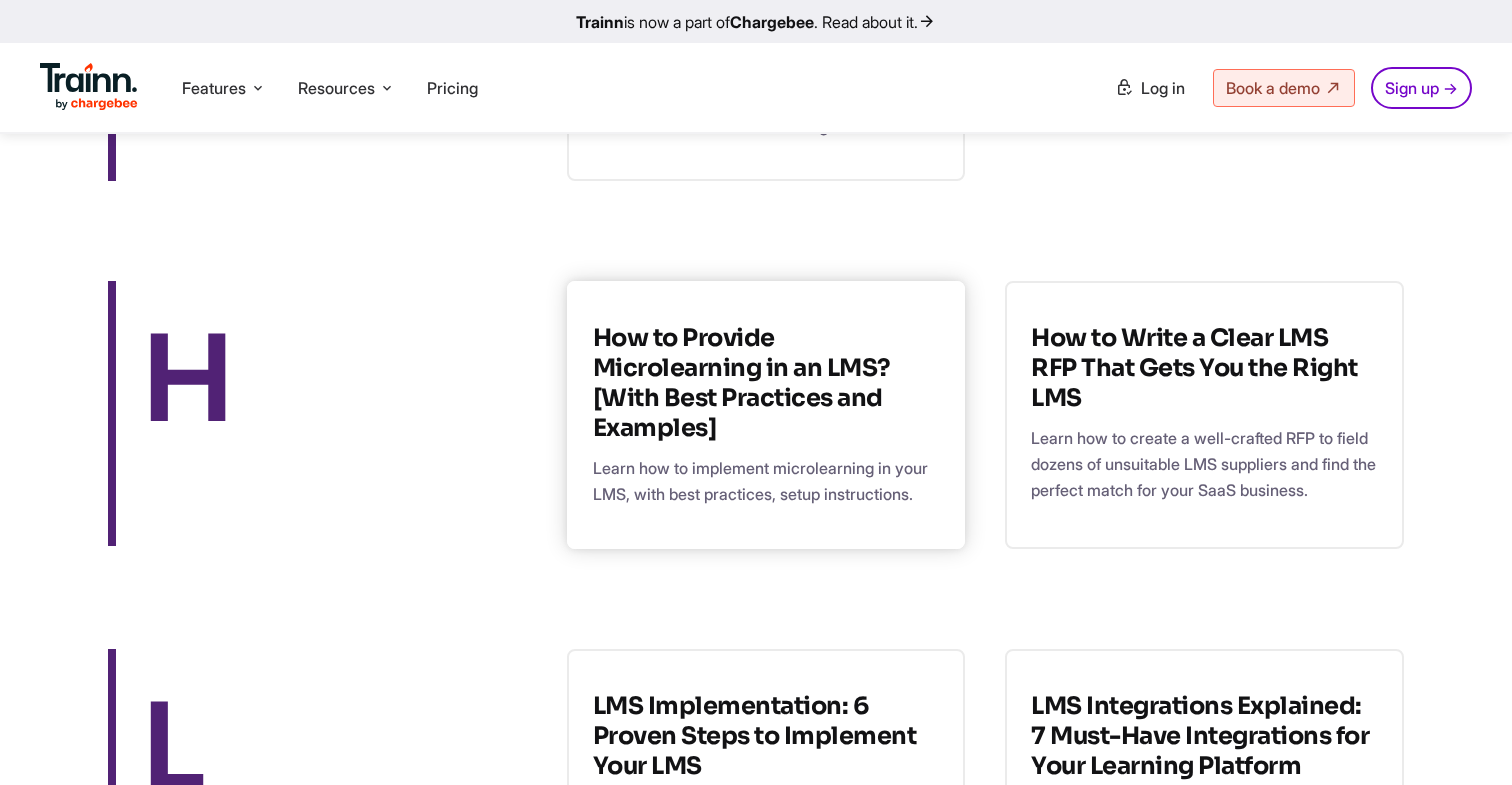 click on "How to Provide Microlearning in an LMS? [With Best Practices and Examples]" at bounding box center [766, 383] 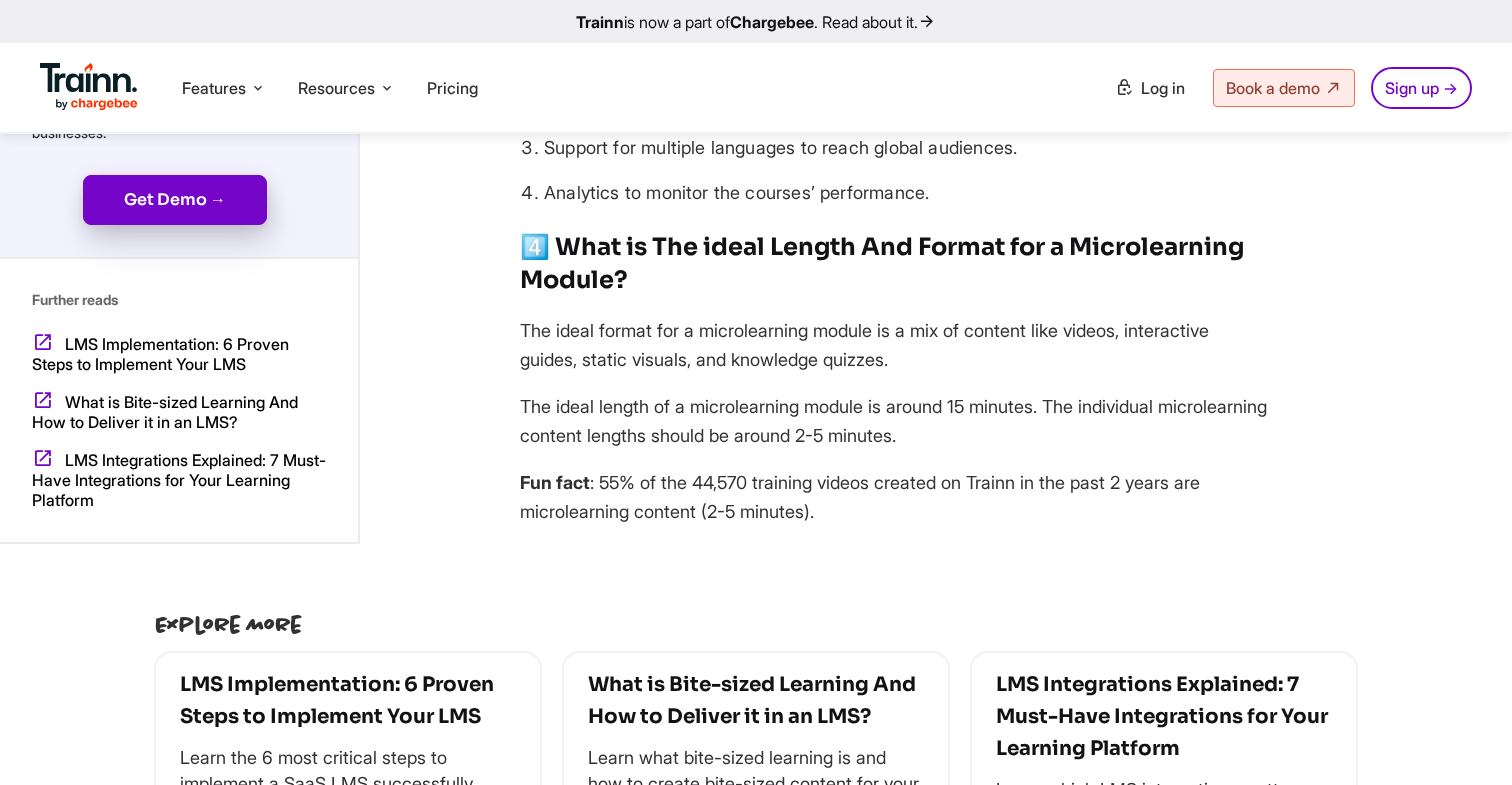 scroll, scrollTop: 5070, scrollLeft: 0, axis: vertical 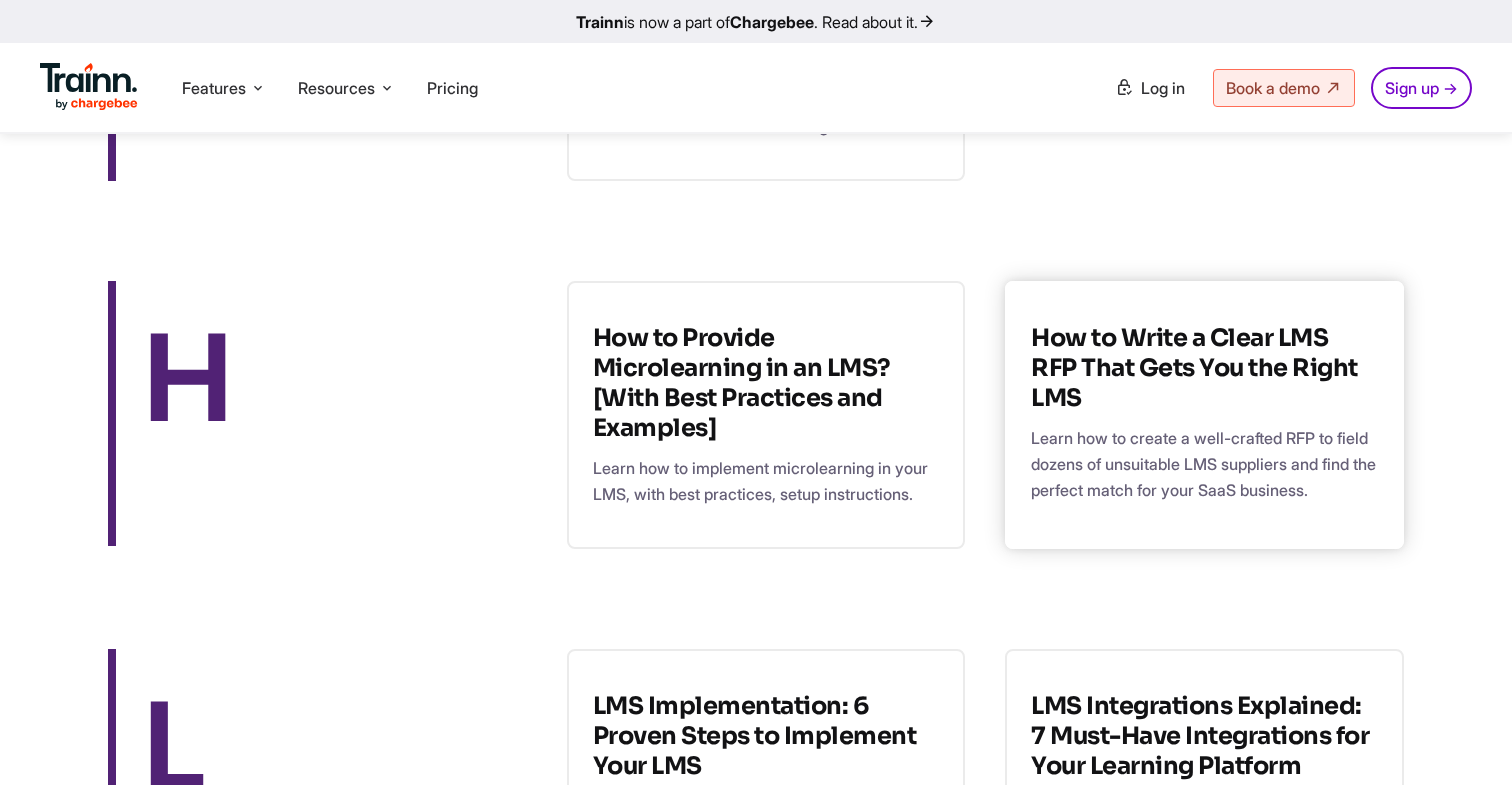 click on "Learn how to create a well-crafted RFP to field dozens of unsuitable LMS suppliers and find the perfect match for your SaaS business." at bounding box center (1204, 464) 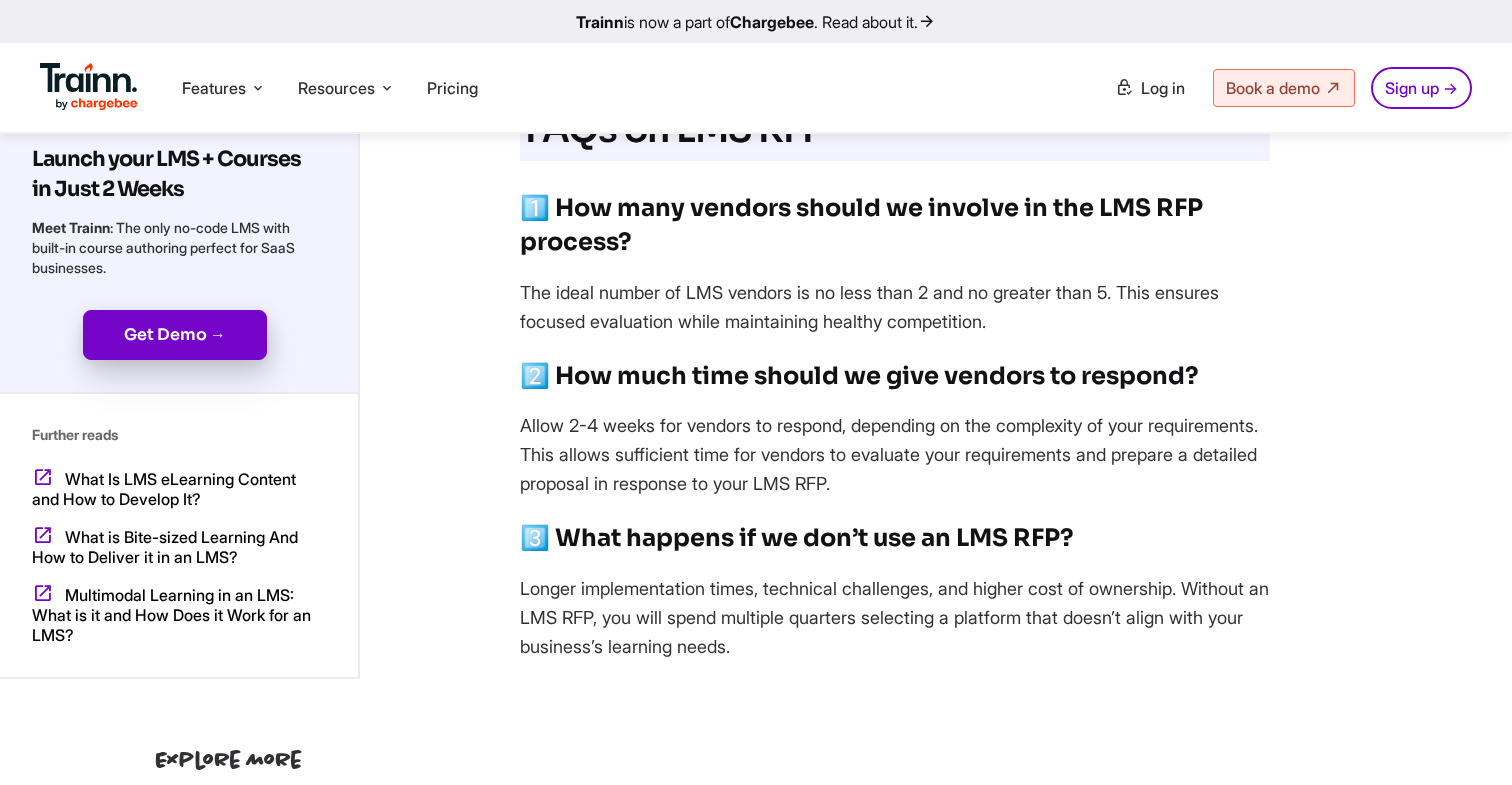 scroll, scrollTop: 3289, scrollLeft: 0, axis: vertical 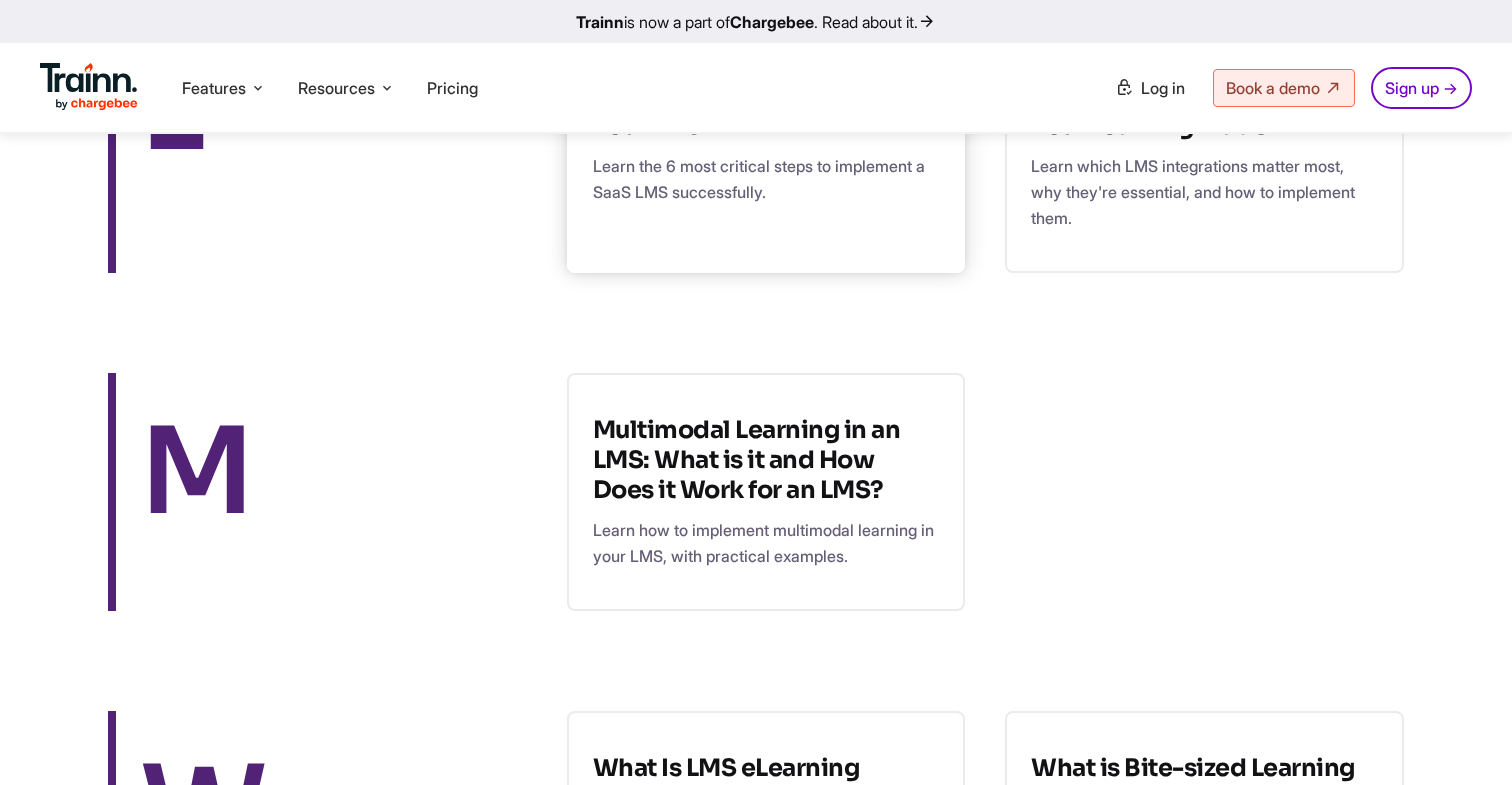 click on "LMS Implementation: 6 Proven Steps to Implement Your LMS   Learn the 6 most critical steps to implement a SaaS LMS successfully." at bounding box center [766, 141] 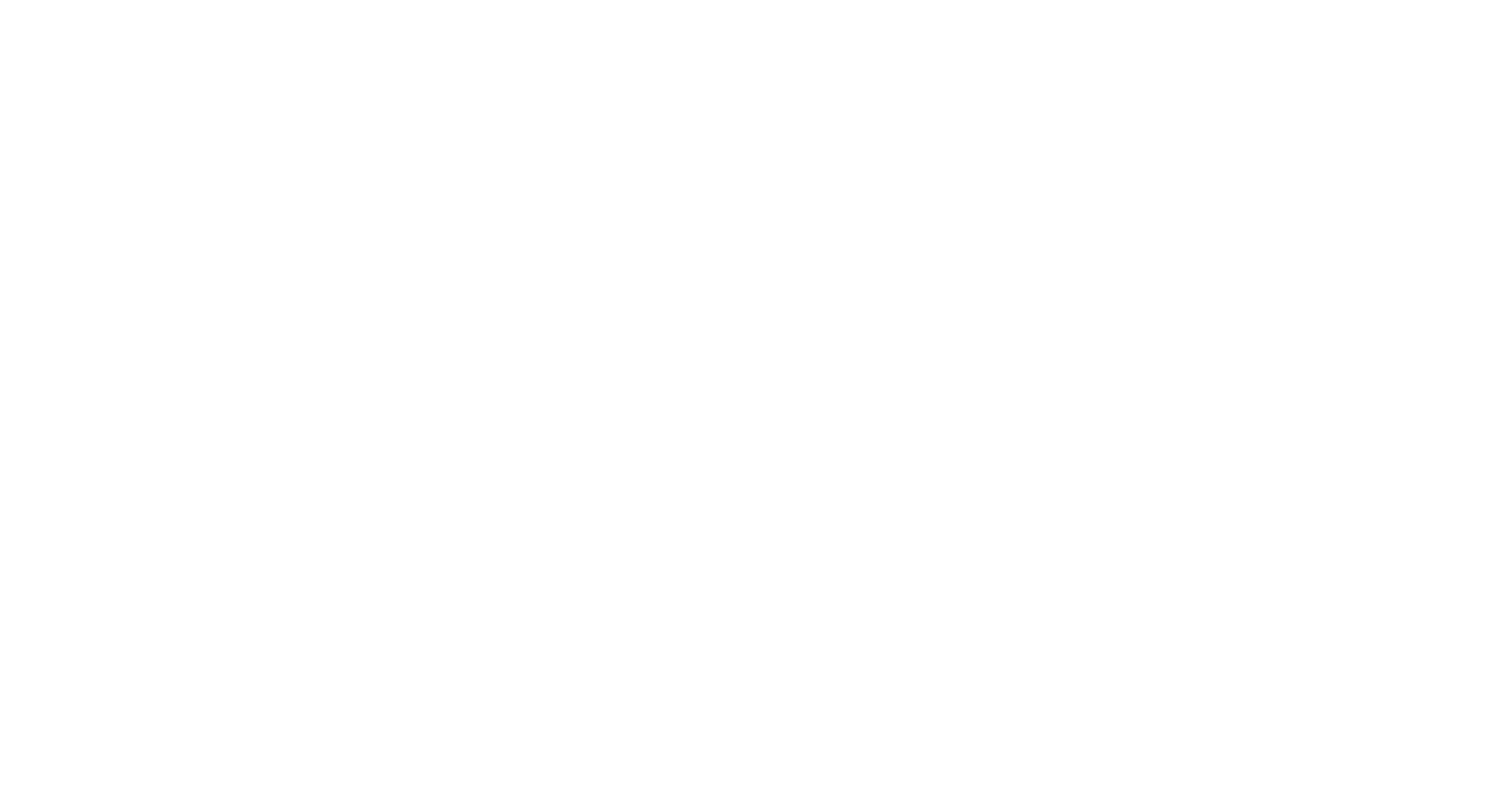scroll, scrollTop: 0, scrollLeft: 0, axis: both 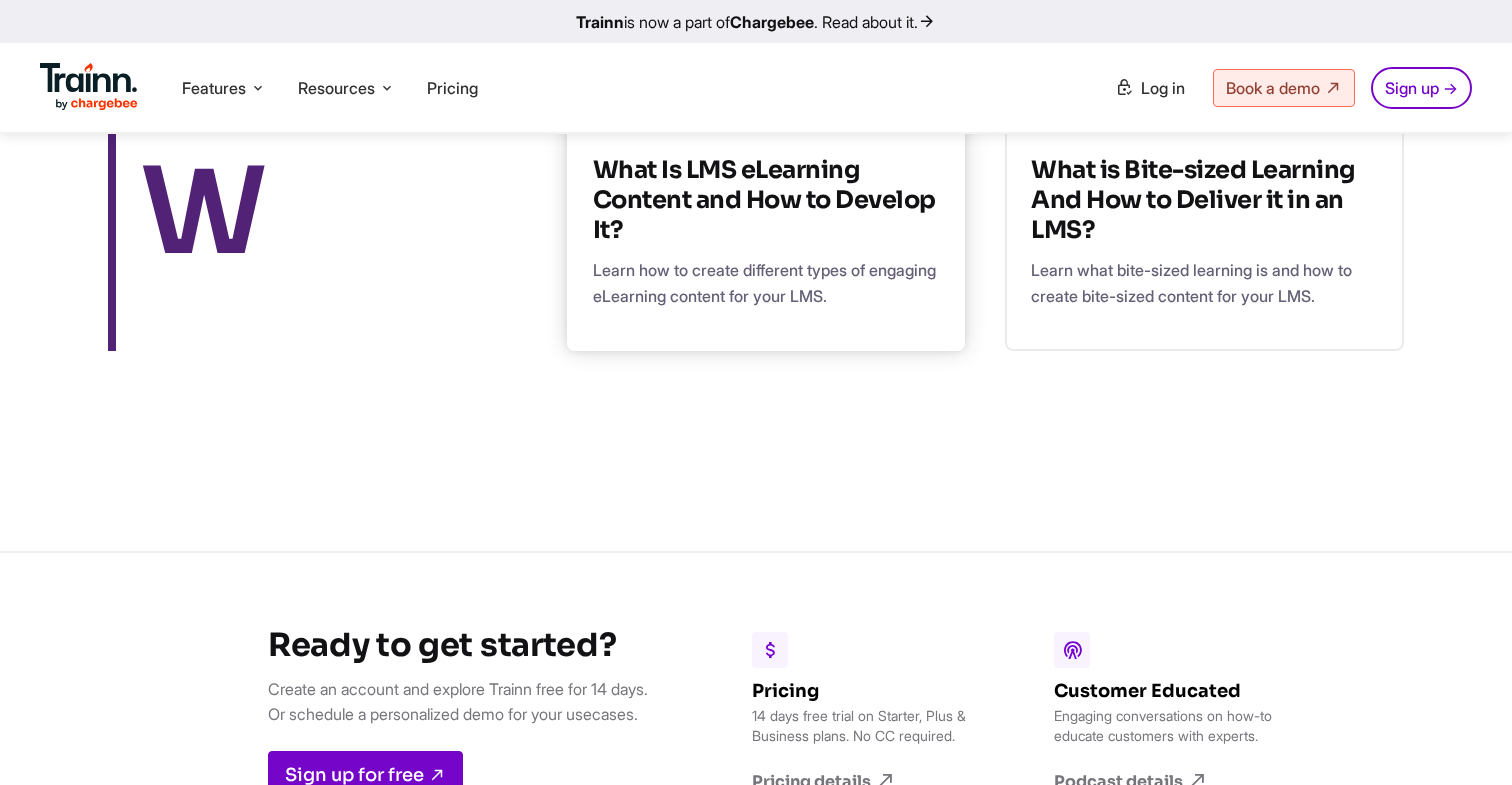 click on "Learn how to create different types of engaging eLearning content for your LMS." at bounding box center (766, 283) 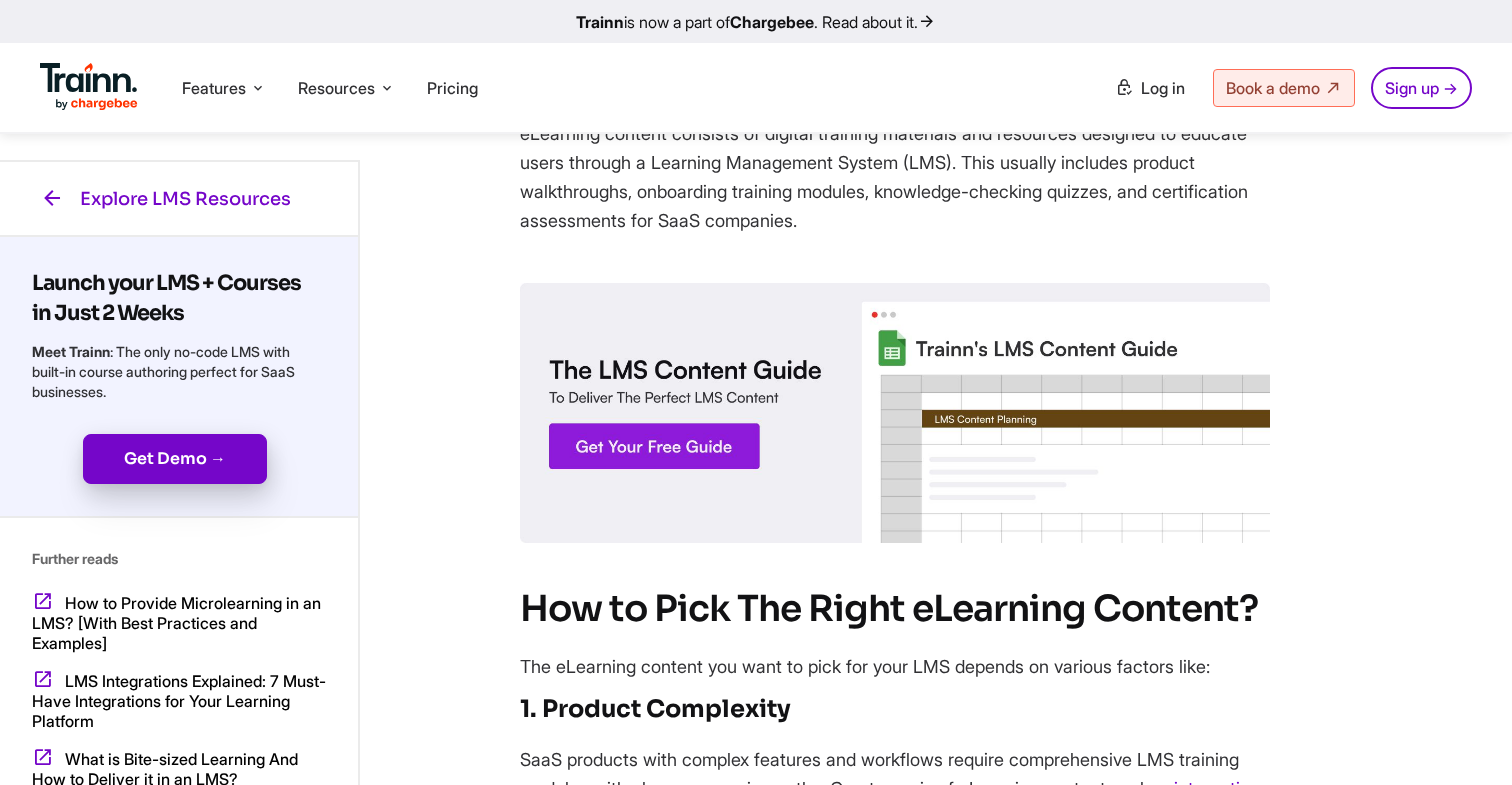 scroll, scrollTop: 0, scrollLeft: 0, axis: both 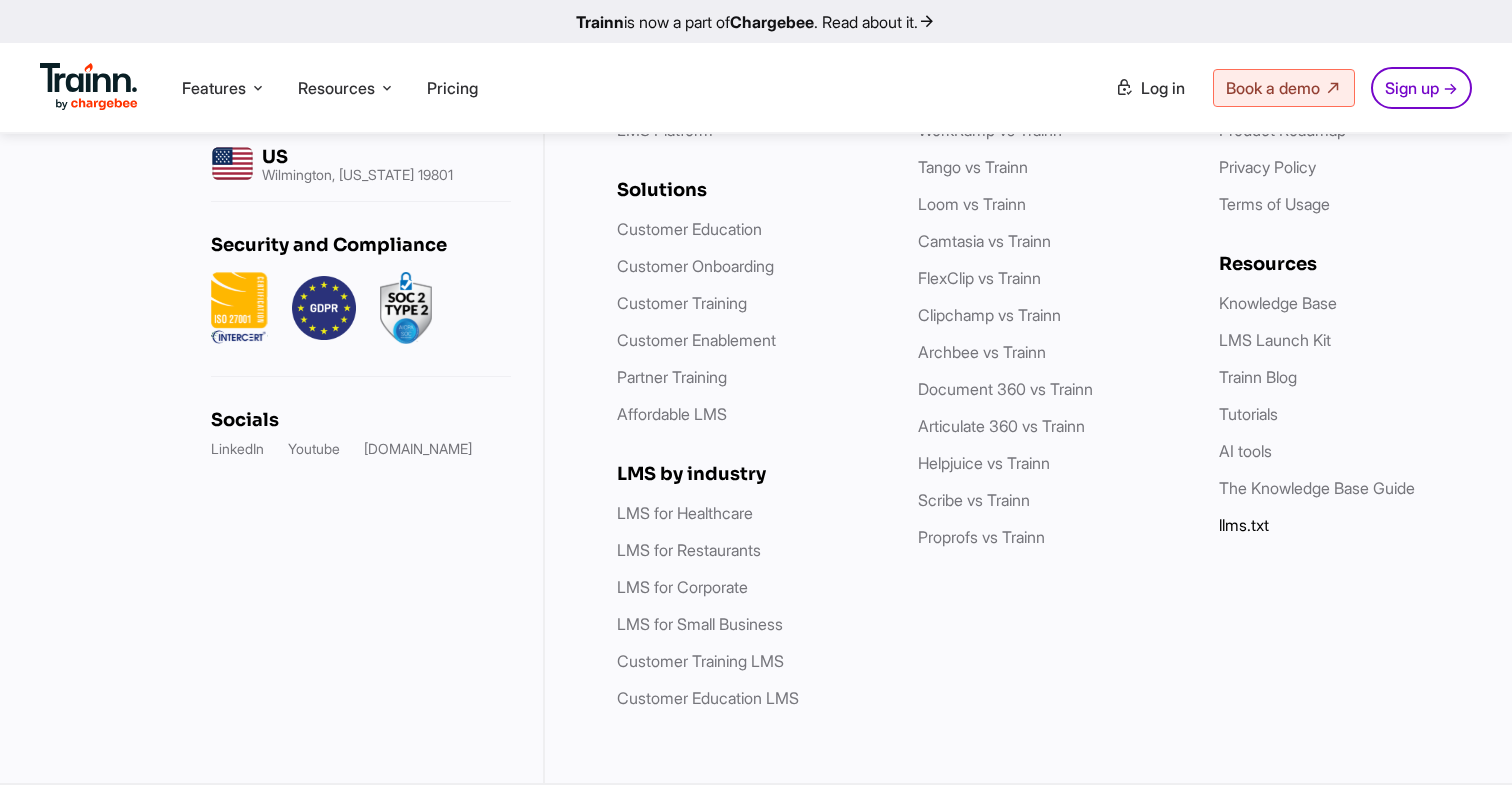 click on "llms.txt" at bounding box center (1244, 525) 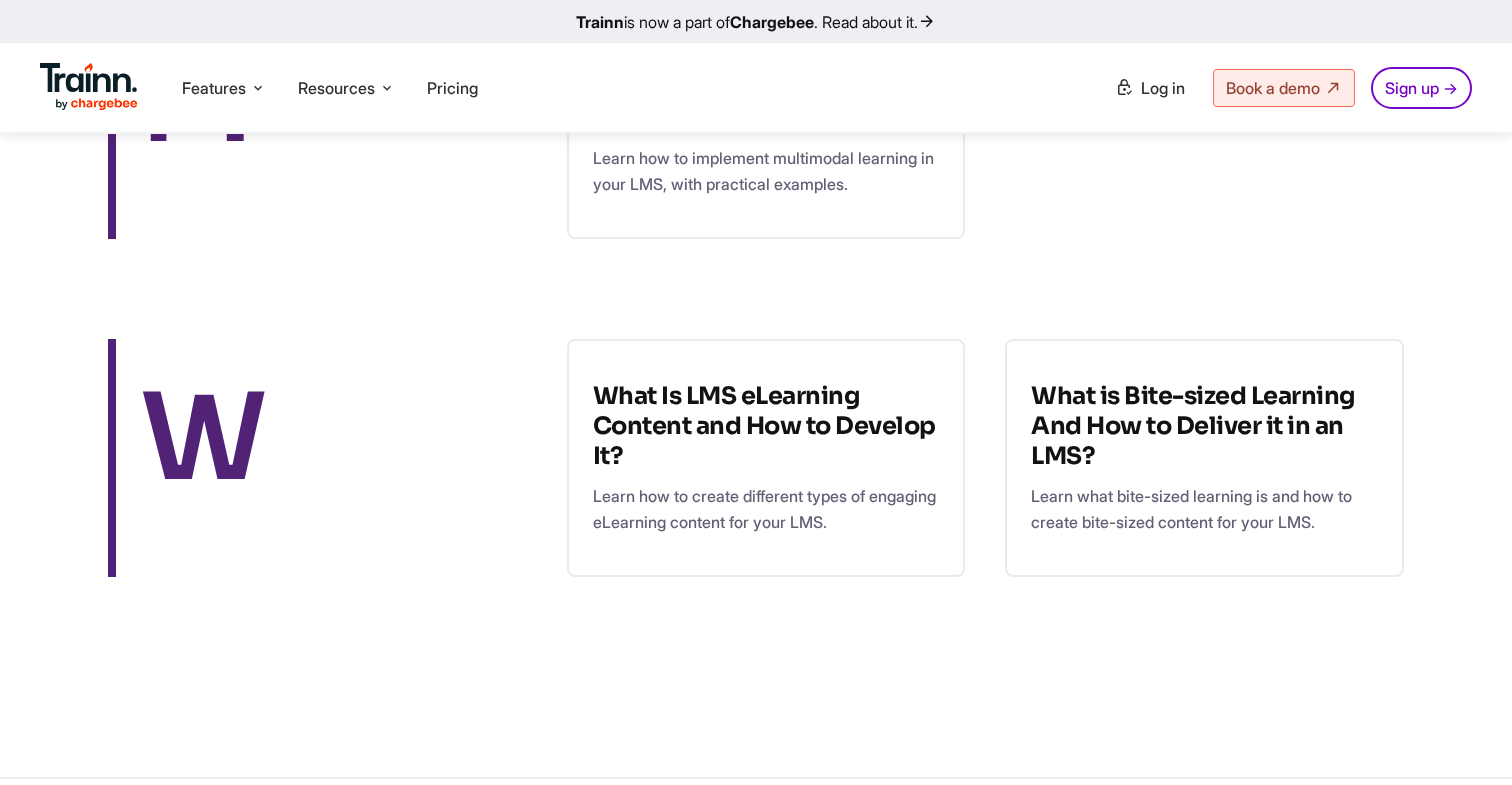scroll, scrollTop: 2923, scrollLeft: 0, axis: vertical 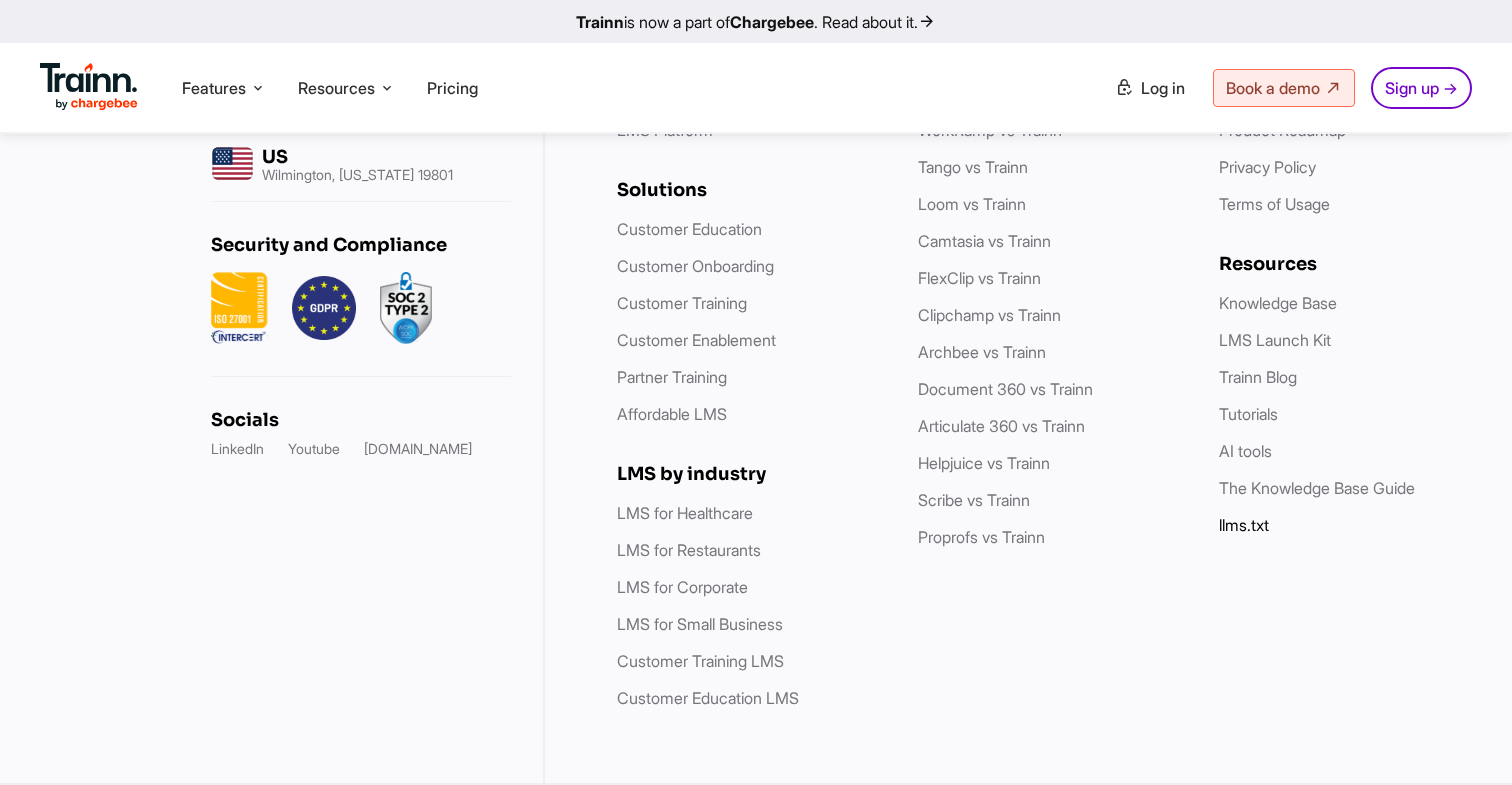 click on "llms.txt" at bounding box center [1244, 525] 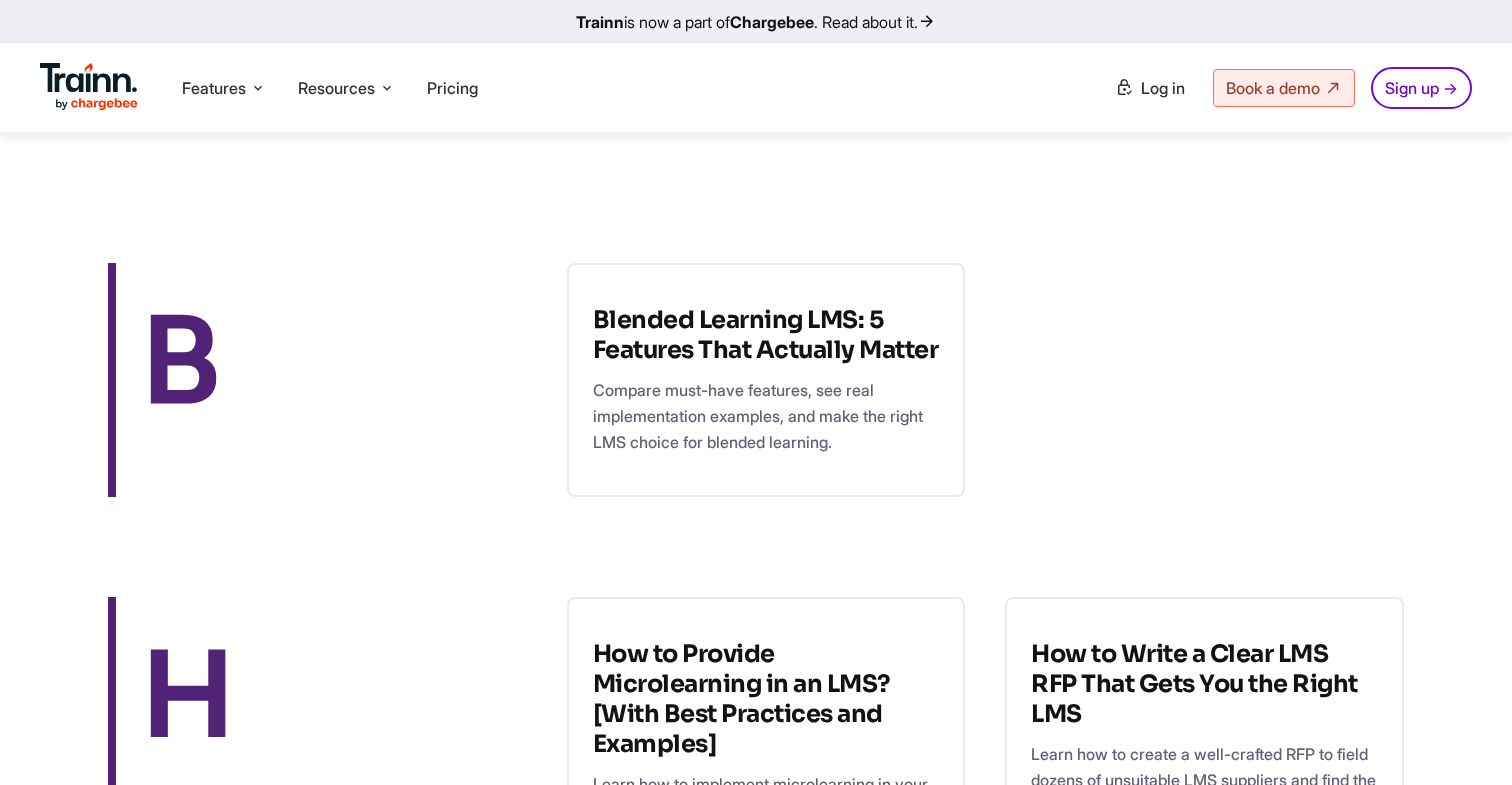 scroll, scrollTop: 0, scrollLeft: 0, axis: both 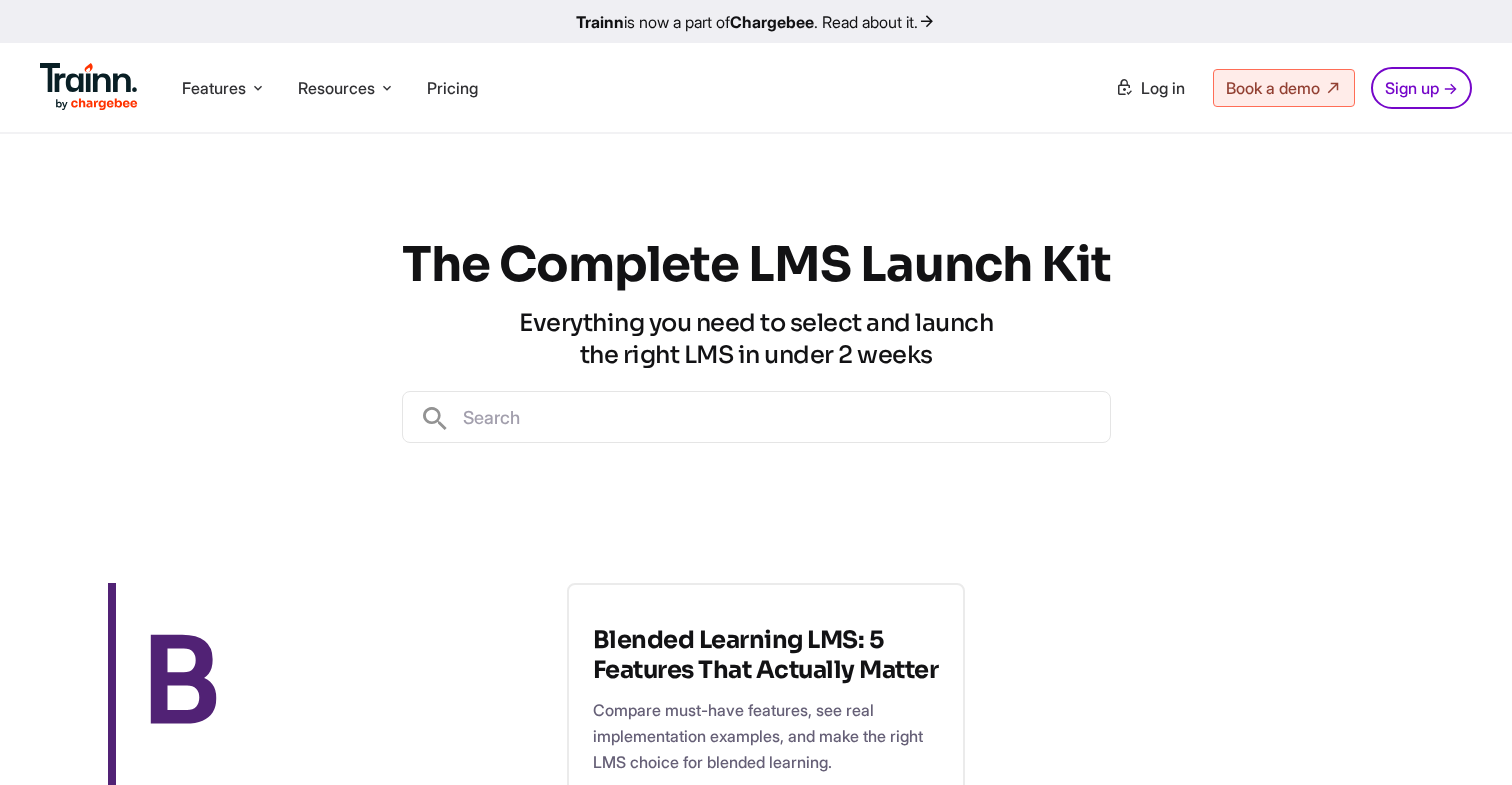 click at bounding box center (89, 87) 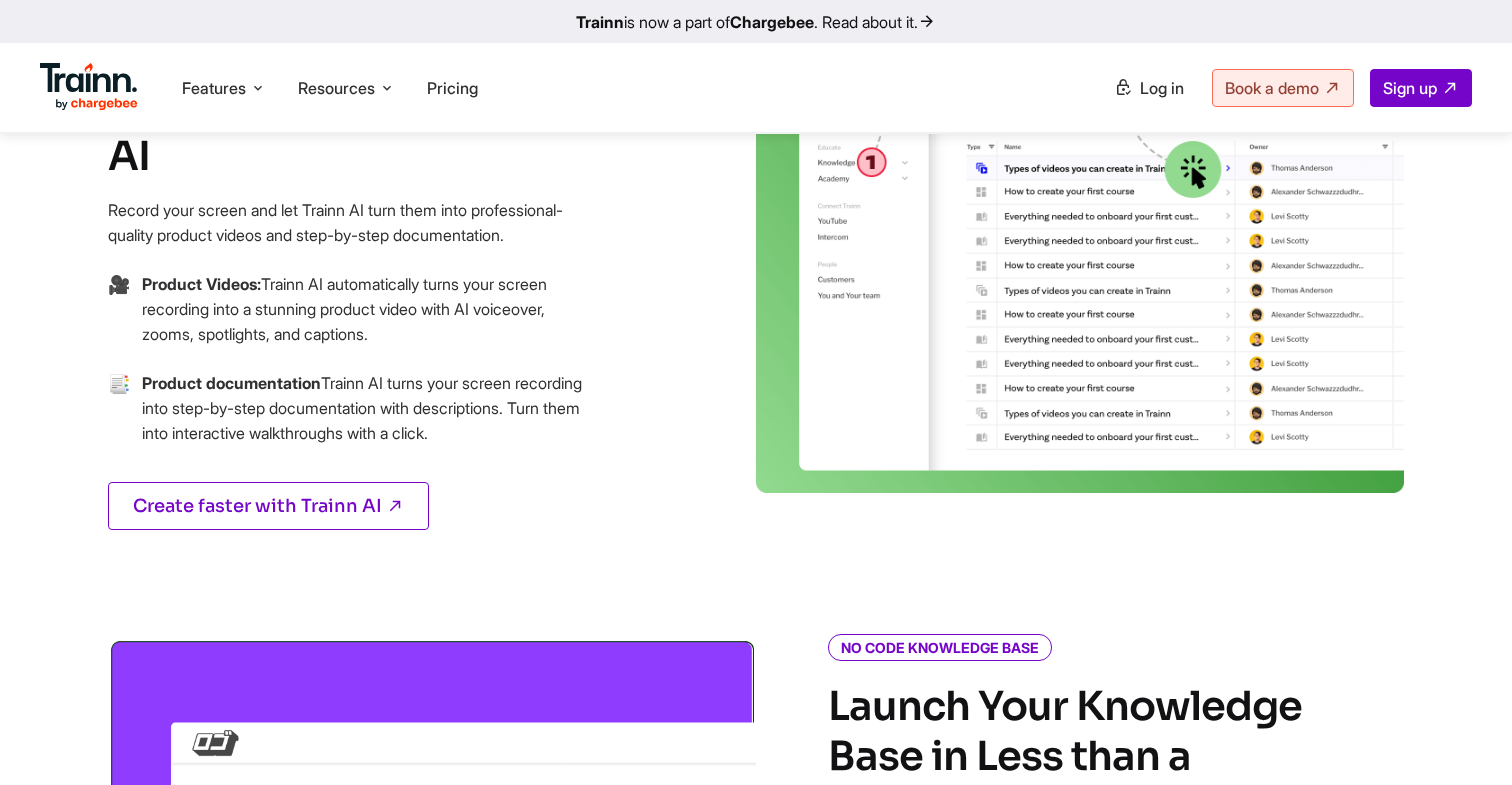 scroll, scrollTop: 2016, scrollLeft: 0, axis: vertical 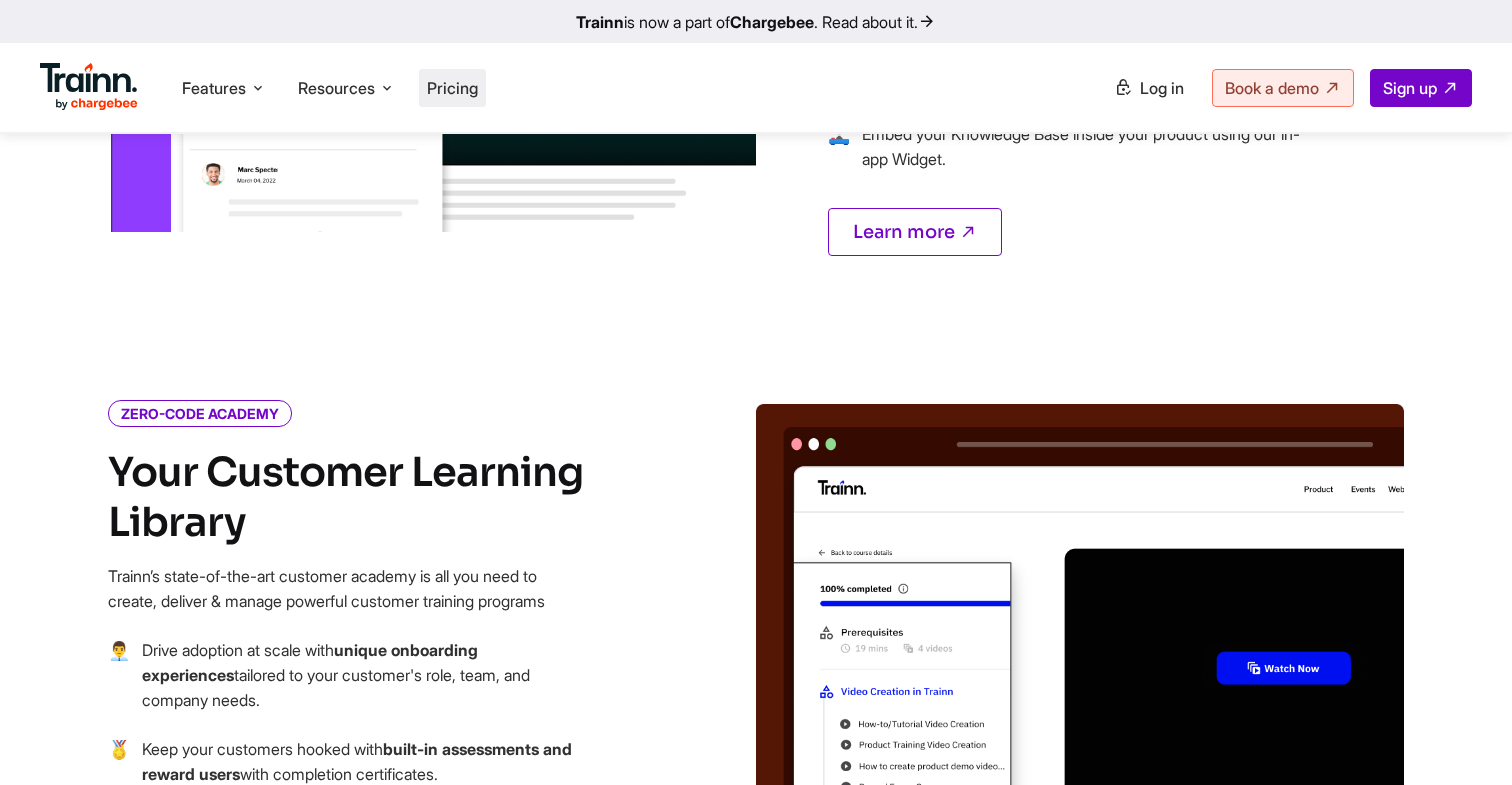 click on "Pricing" at bounding box center (452, 88) 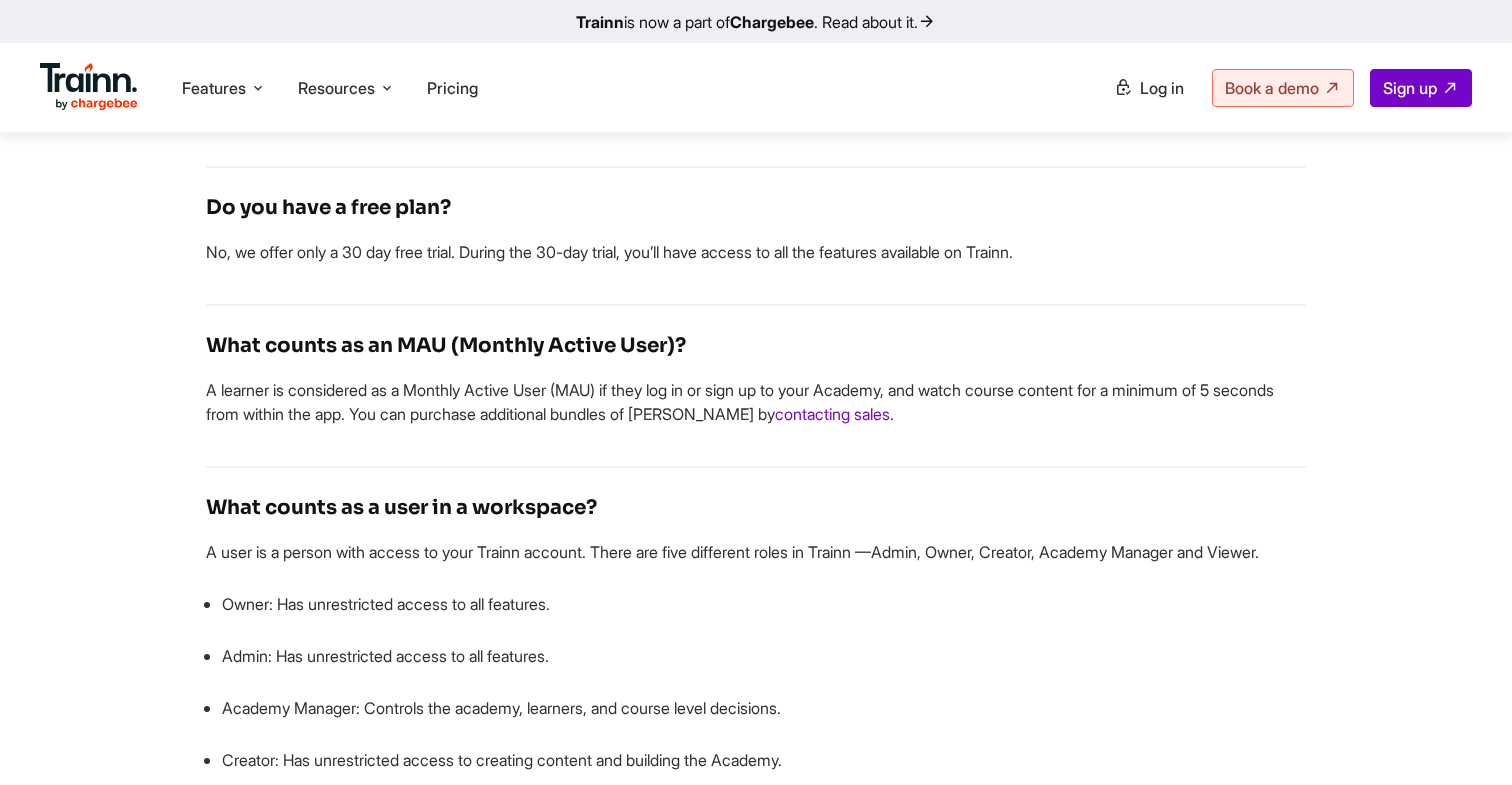 scroll, scrollTop: 4549, scrollLeft: 0, axis: vertical 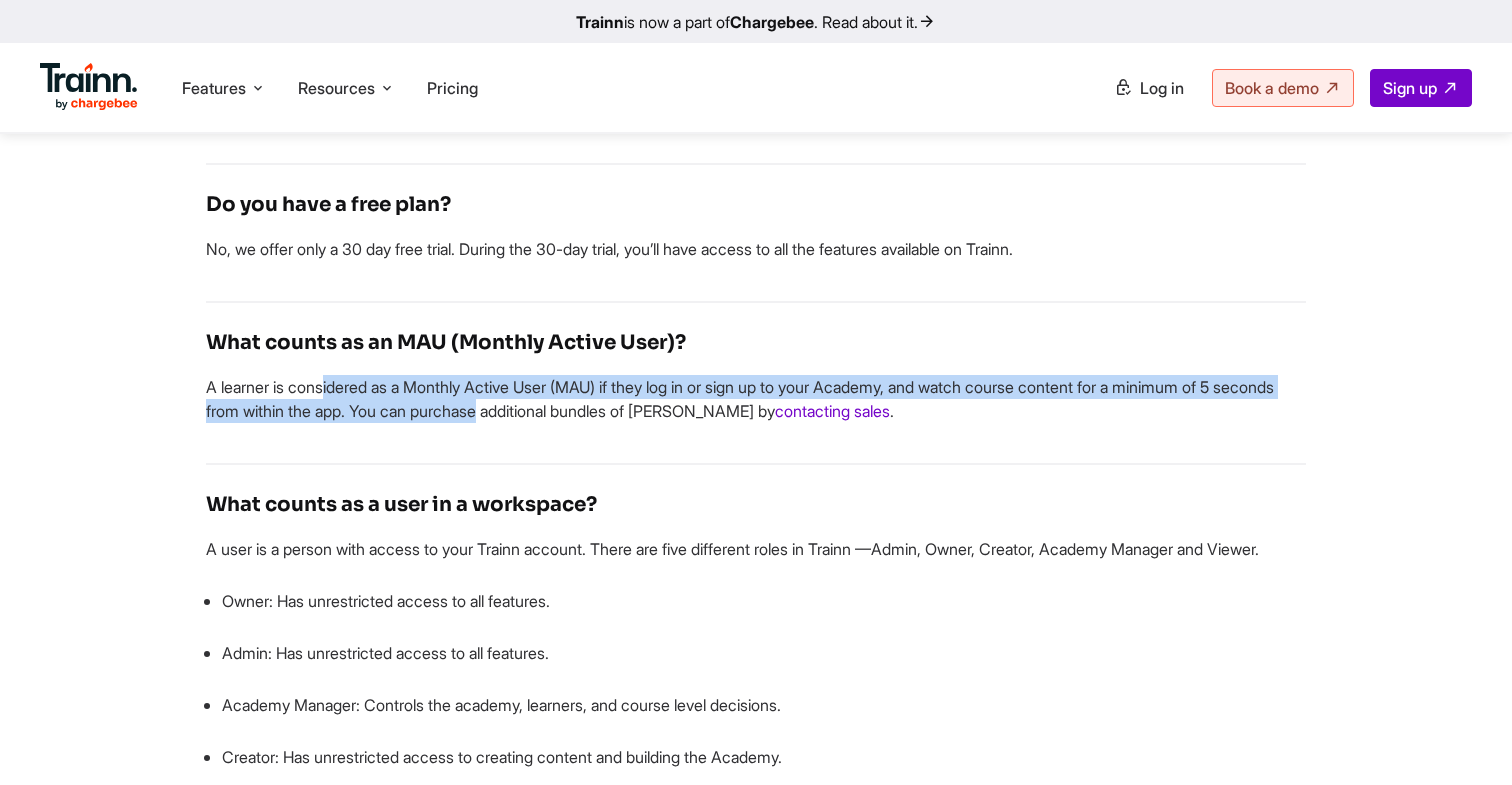 drag, startPoint x: 207, startPoint y: 443, endPoint x: 425, endPoint y: 462, distance: 218.82642 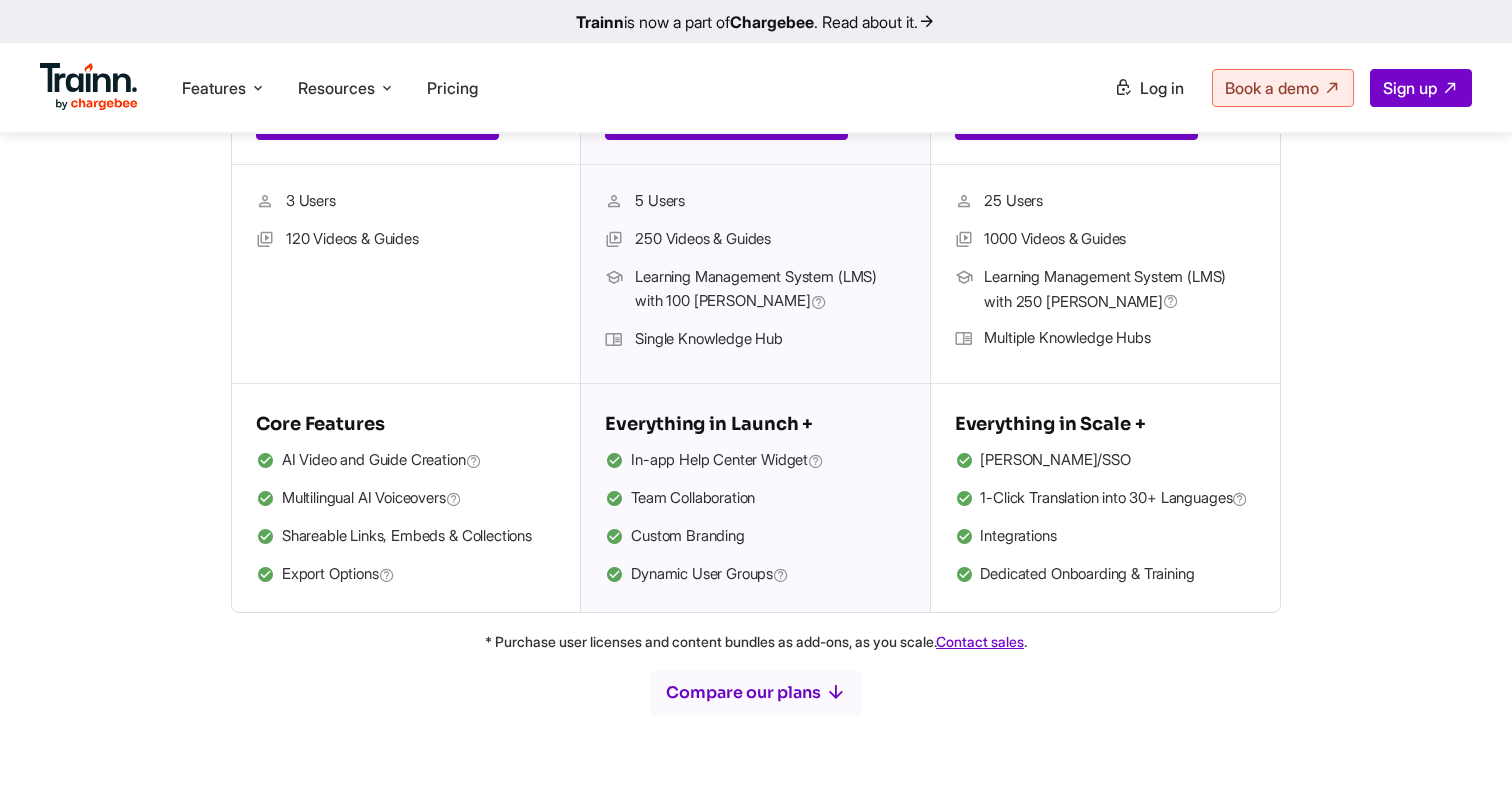 scroll, scrollTop: 0, scrollLeft: 0, axis: both 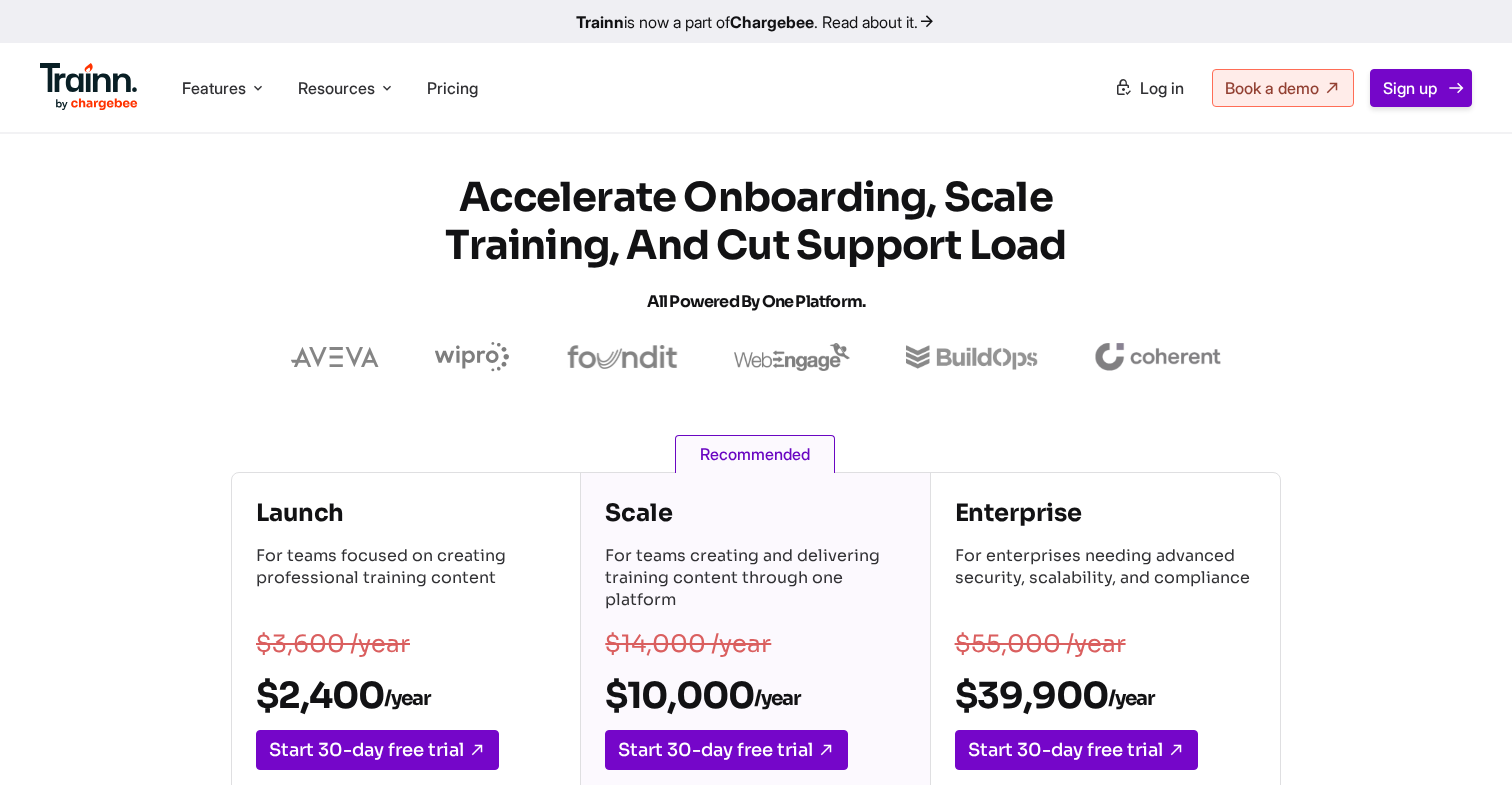 click on "Sign up" at bounding box center (1410, 88) 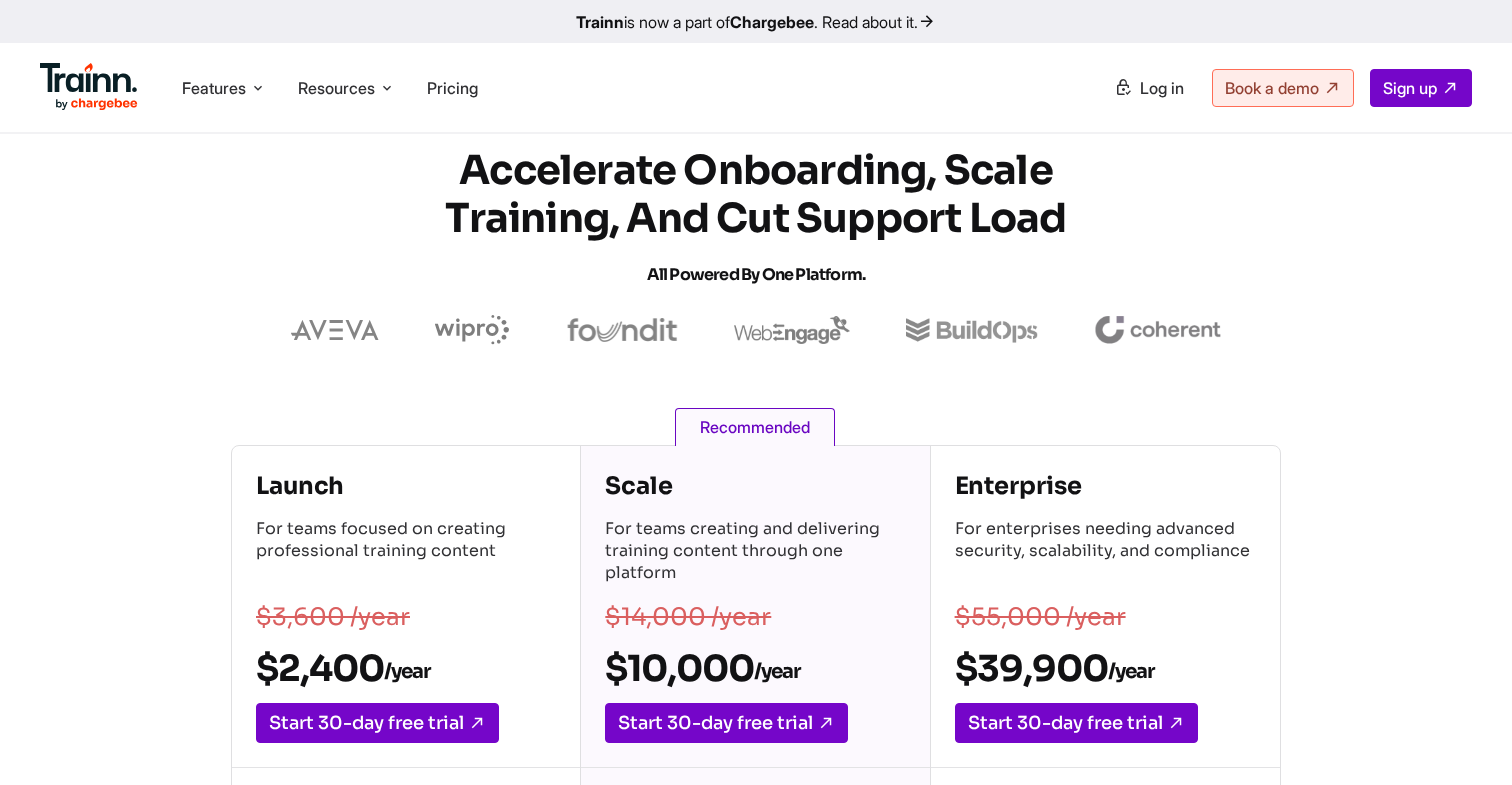 scroll, scrollTop: 52, scrollLeft: 0, axis: vertical 